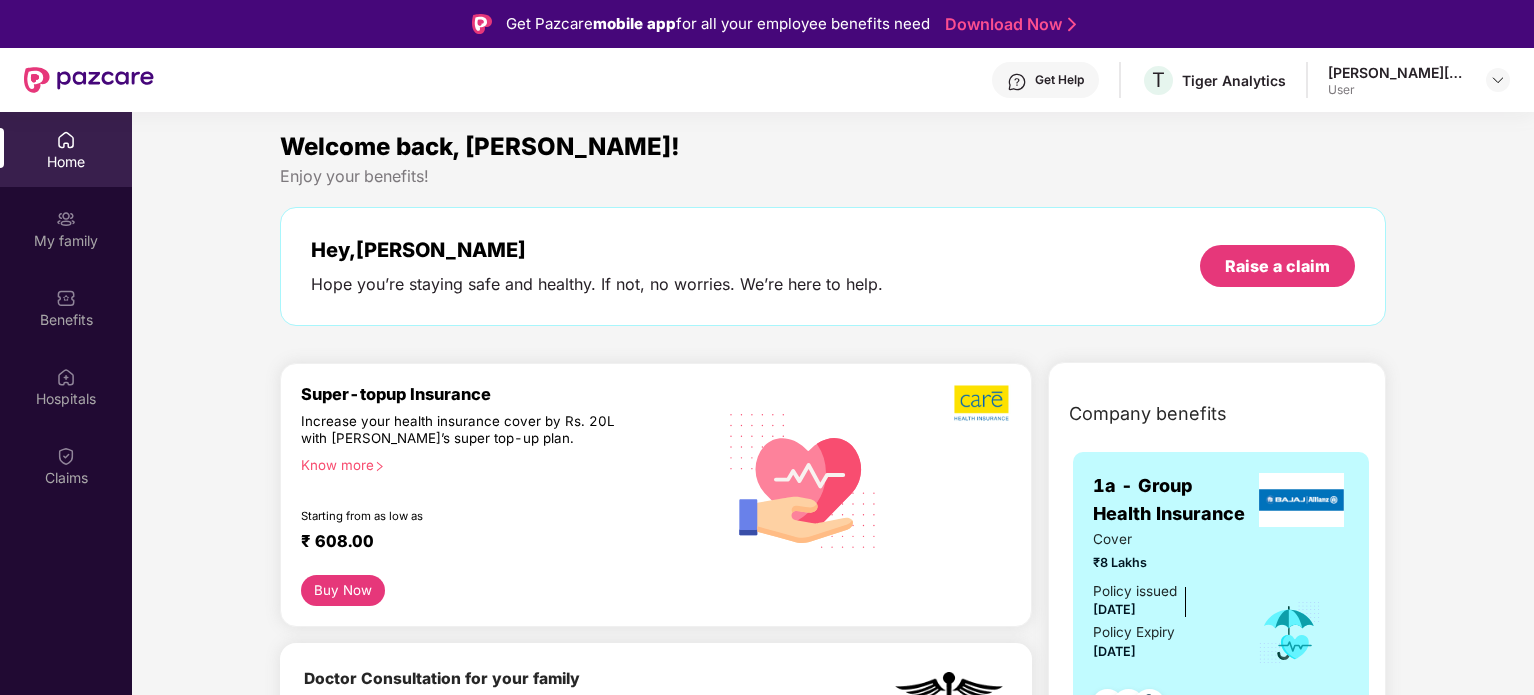 scroll, scrollTop: 0, scrollLeft: 0, axis: both 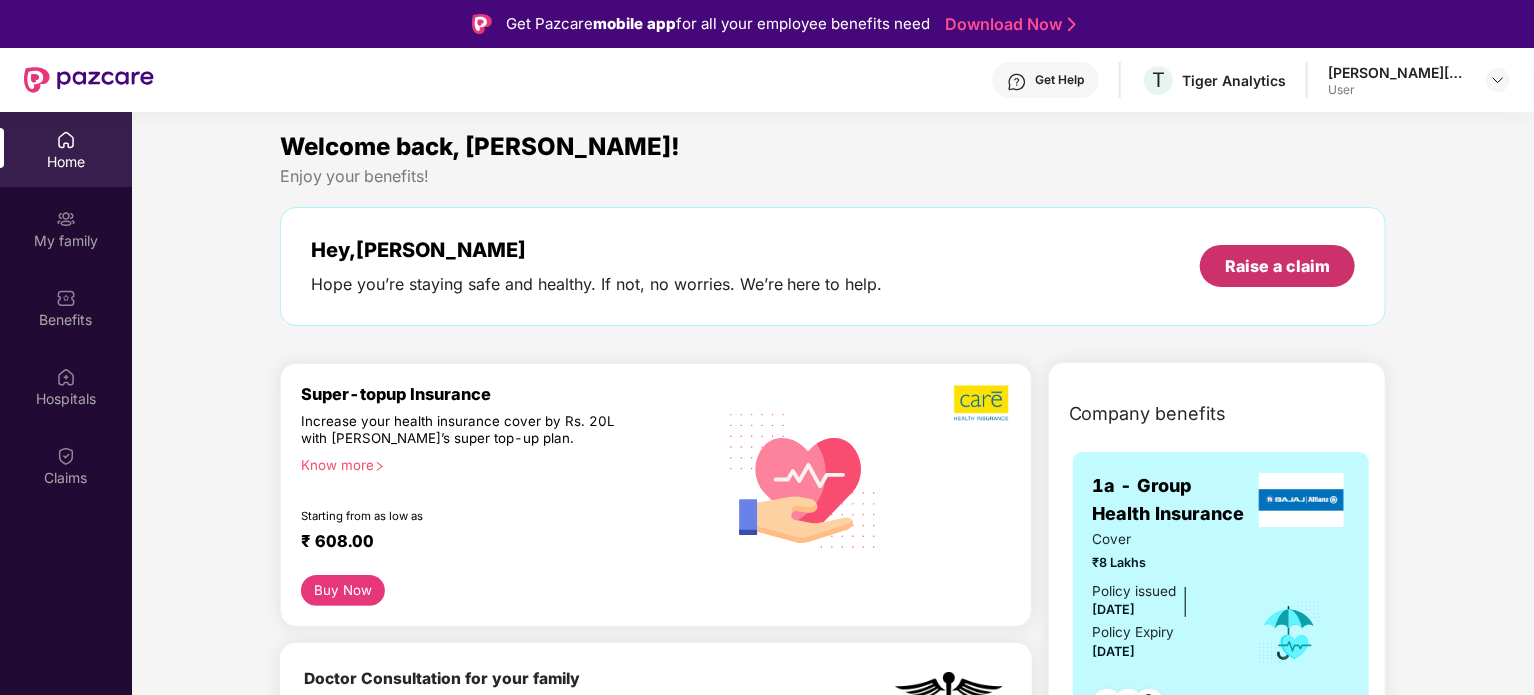 click on "Raise a claim" at bounding box center (1277, 266) 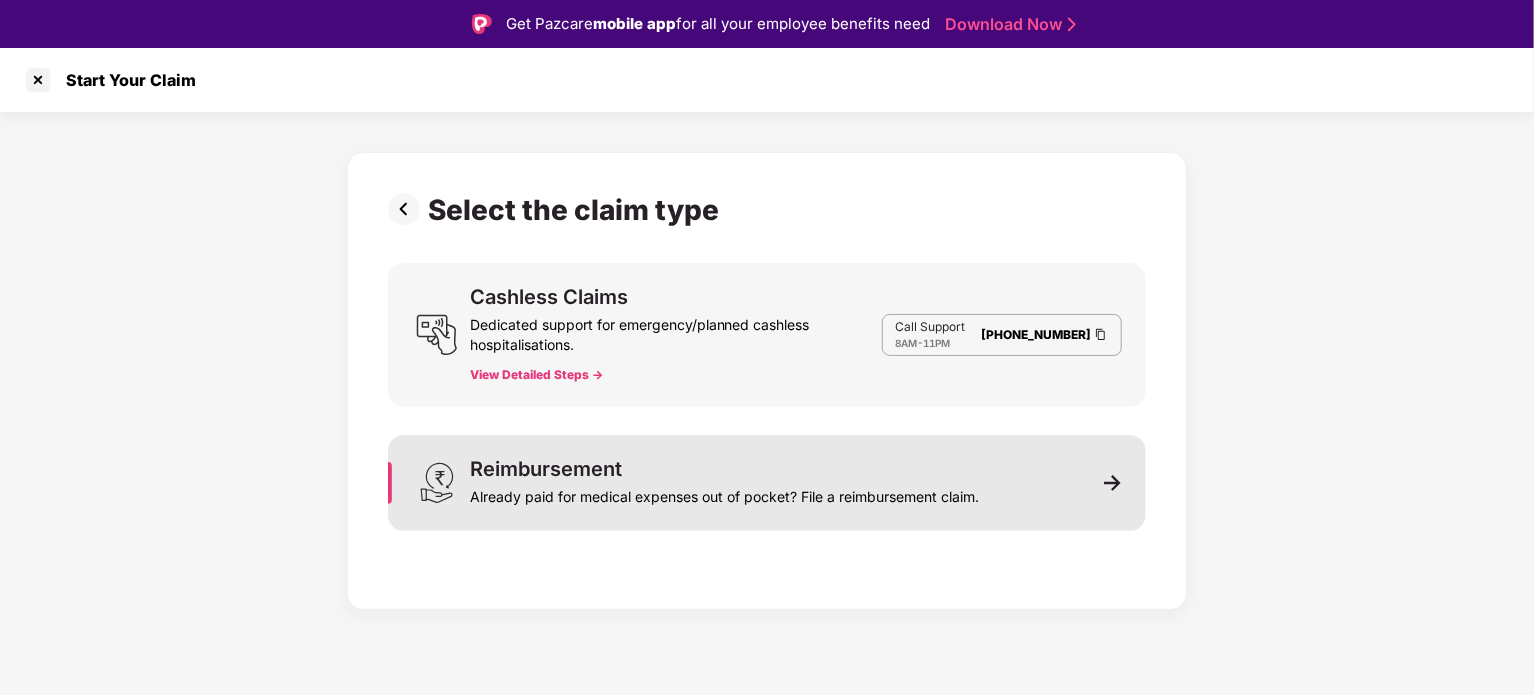 click on "Already paid for medical expenses out of pocket? File a reimbursement claim." at bounding box center (724, 493) 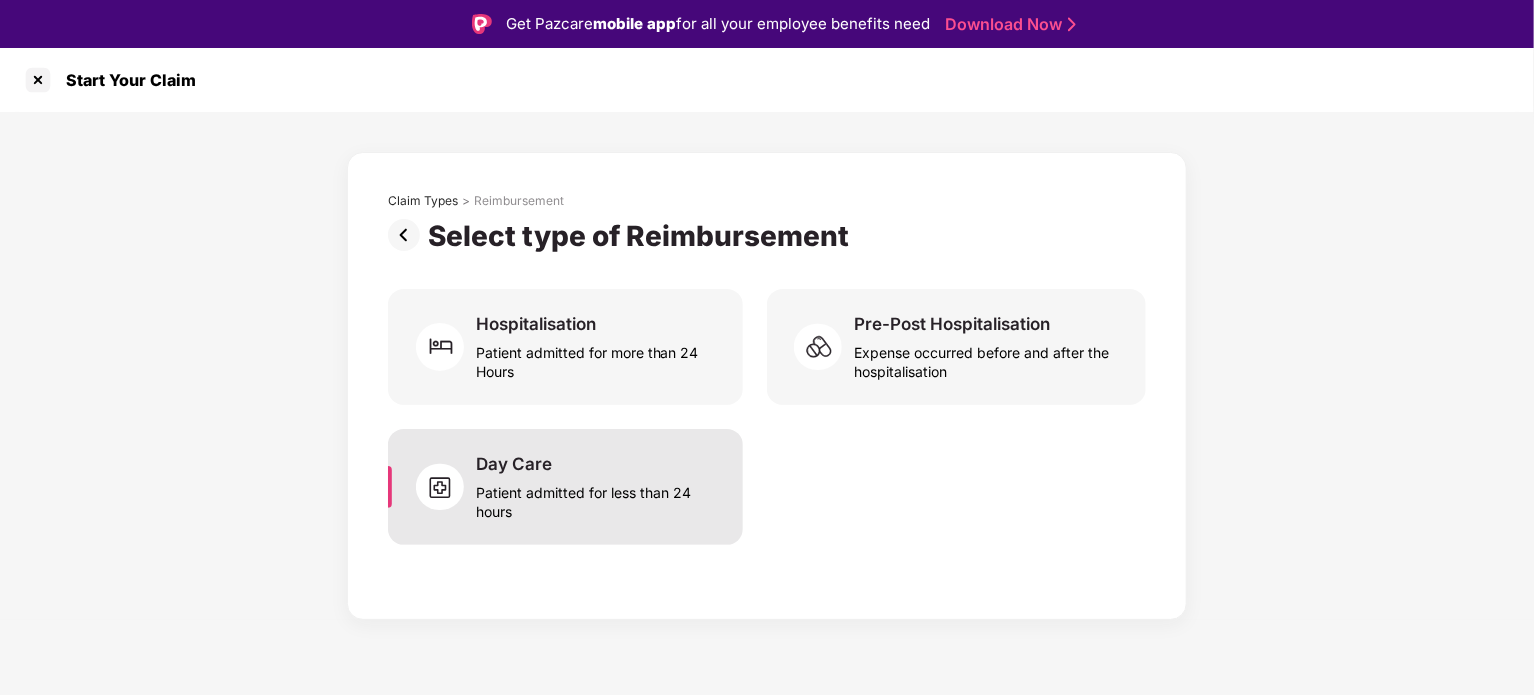 click on "Patient admitted for less than 24 hours" at bounding box center [597, 498] 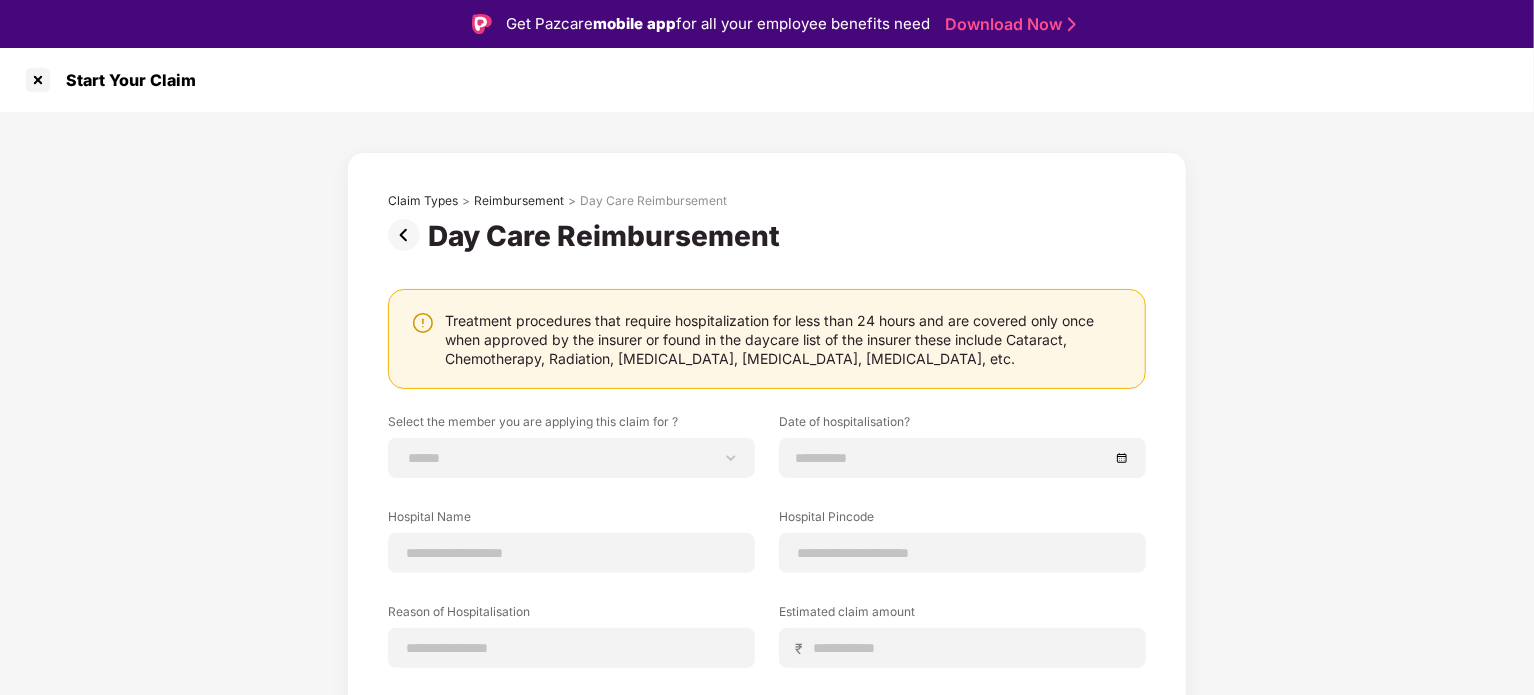 scroll, scrollTop: 148, scrollLeft: 0, axis: vertical 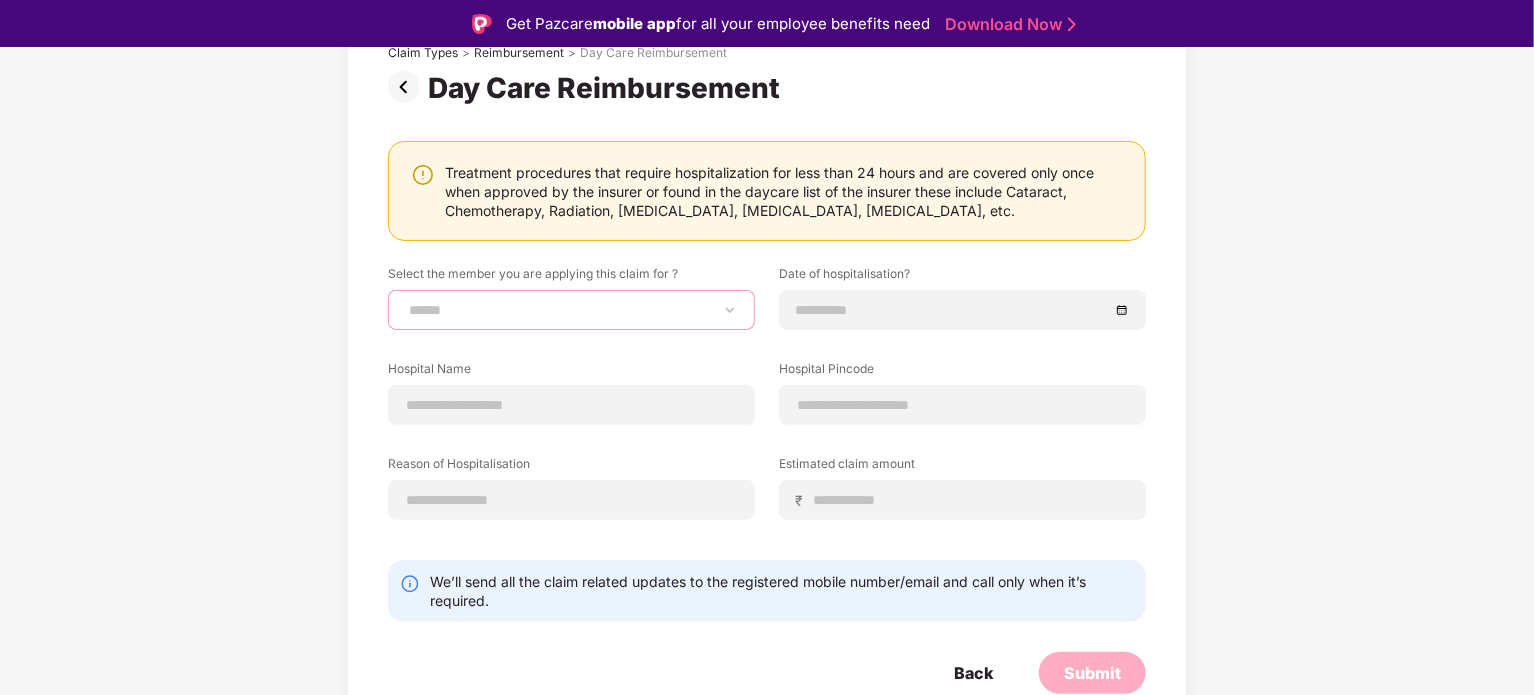 click on "**********" at bounding box center [571, 310] 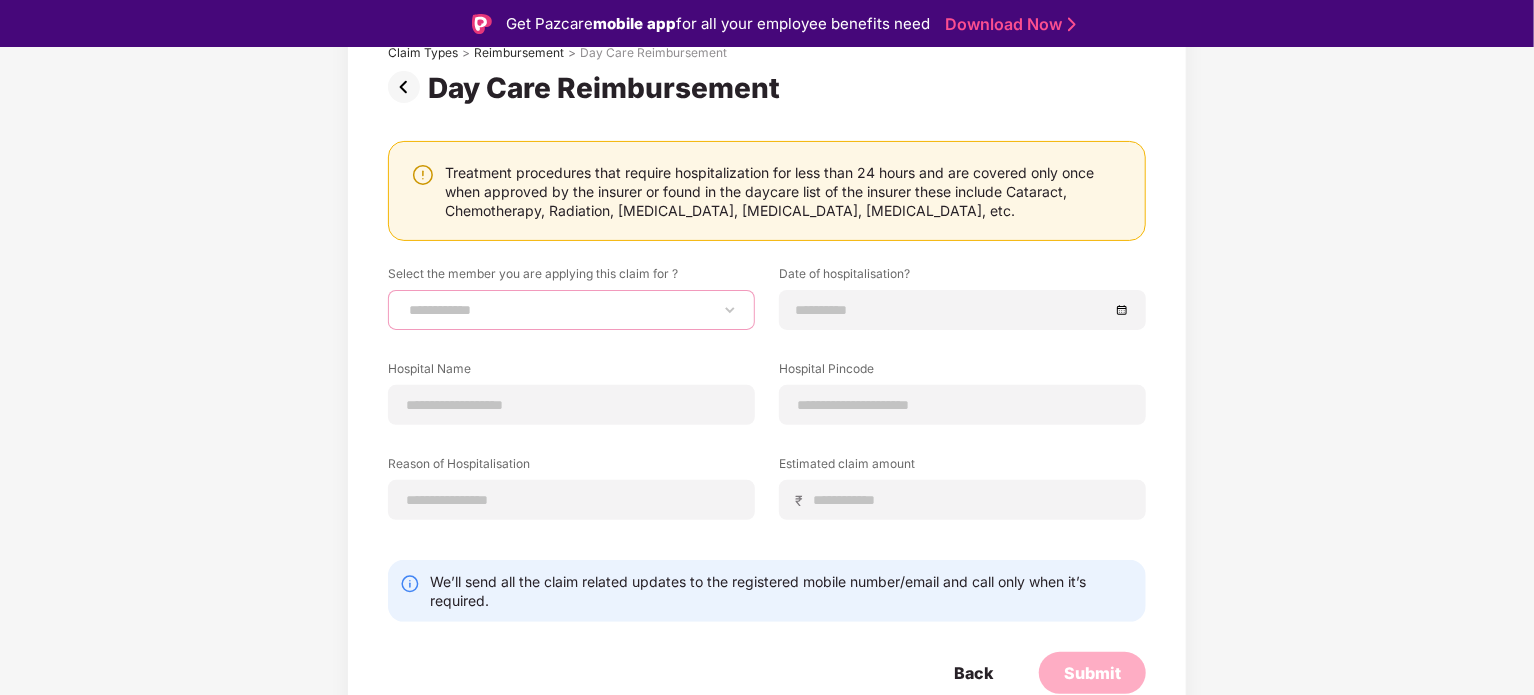 click on "**********" at bounding box center (571, 310) 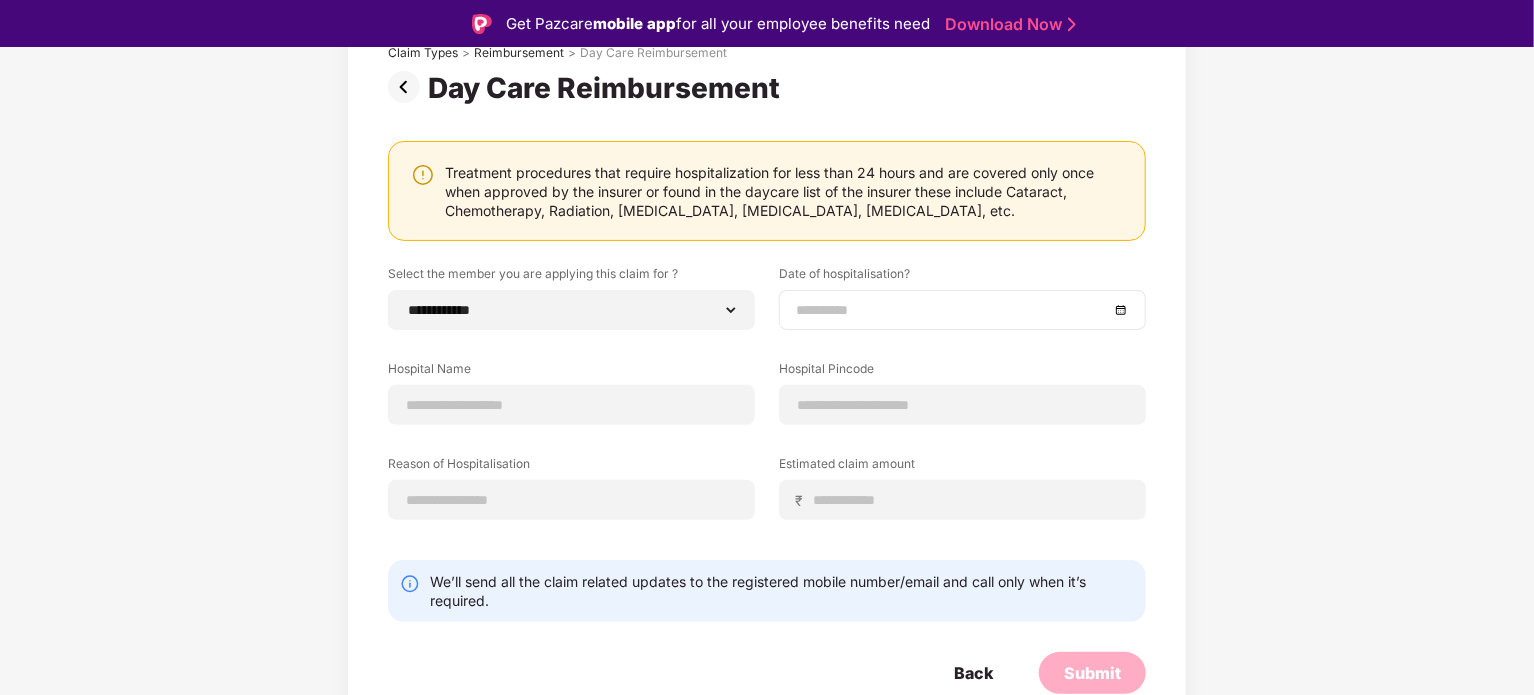 click at bounding box center [962, 310] 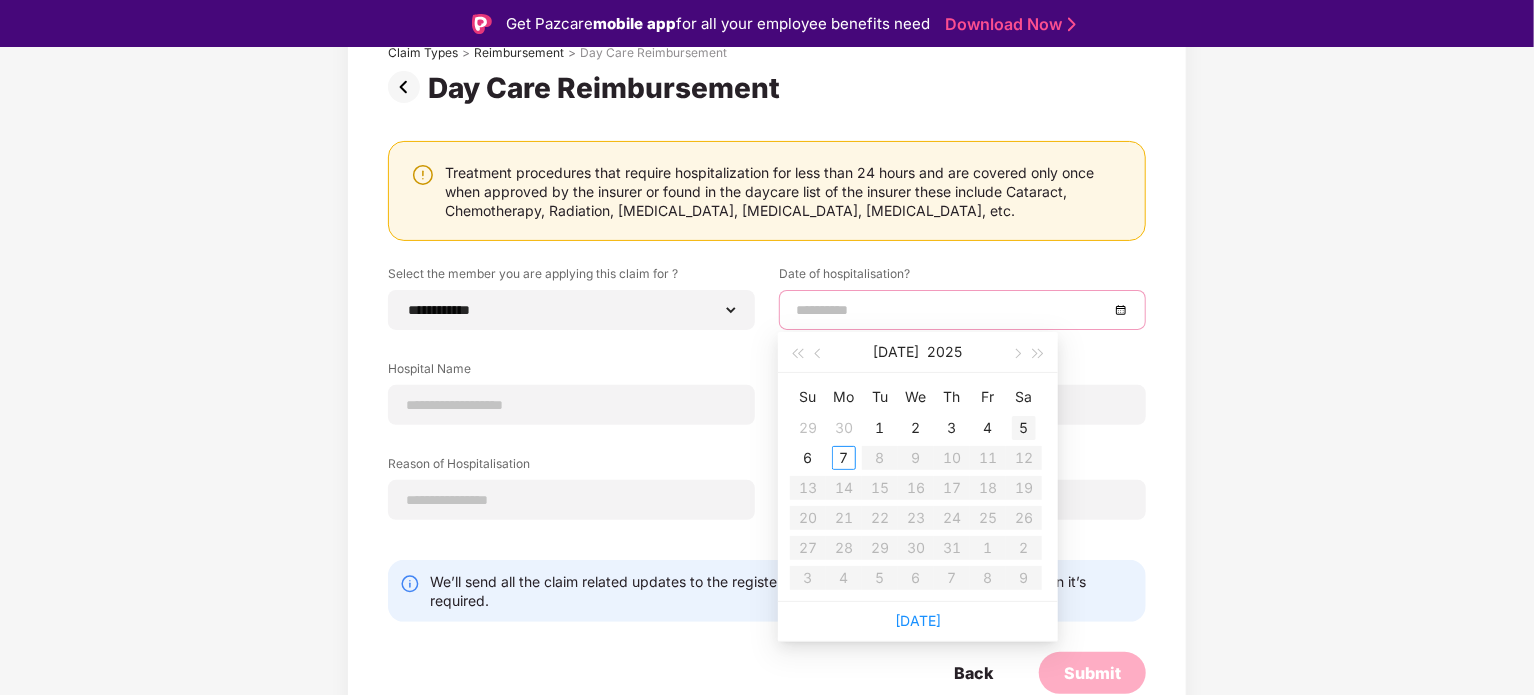 type on "**********" 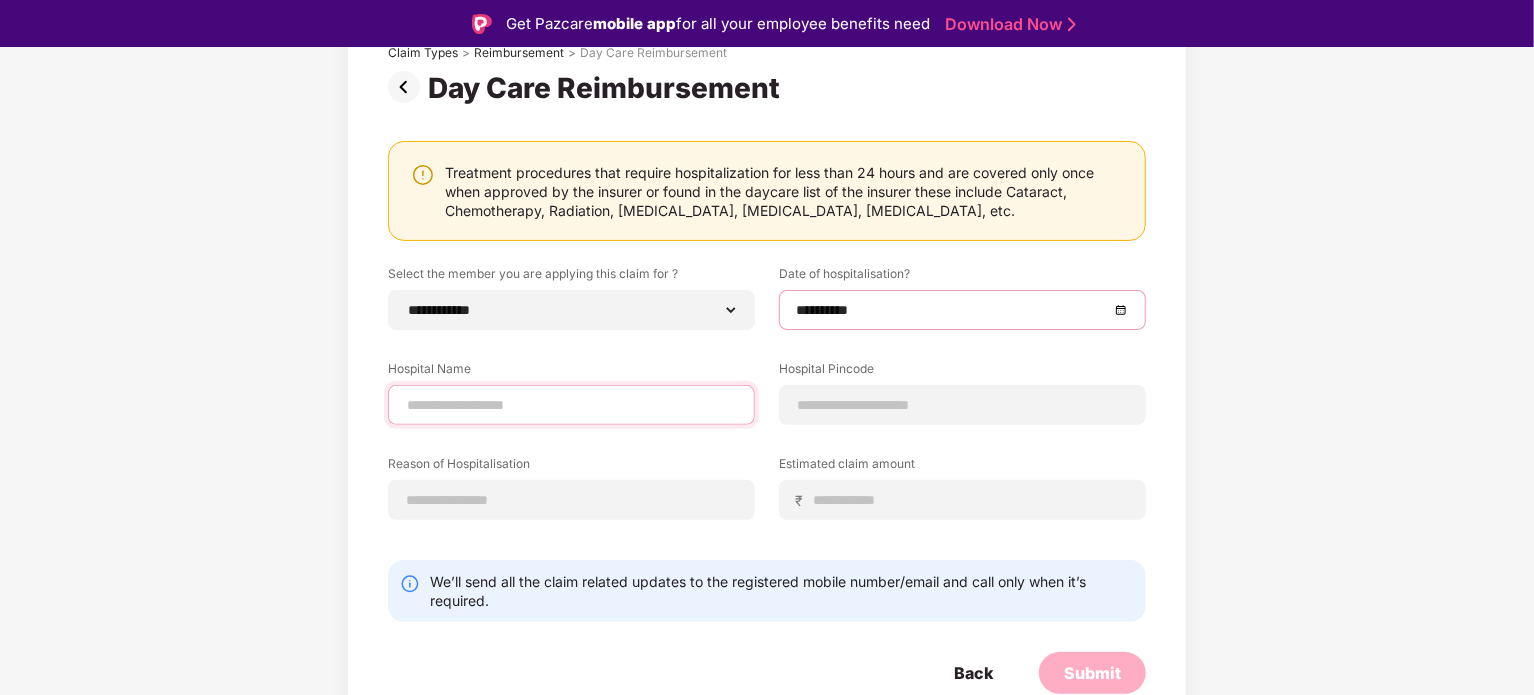 click at bounding box center (571, 405) 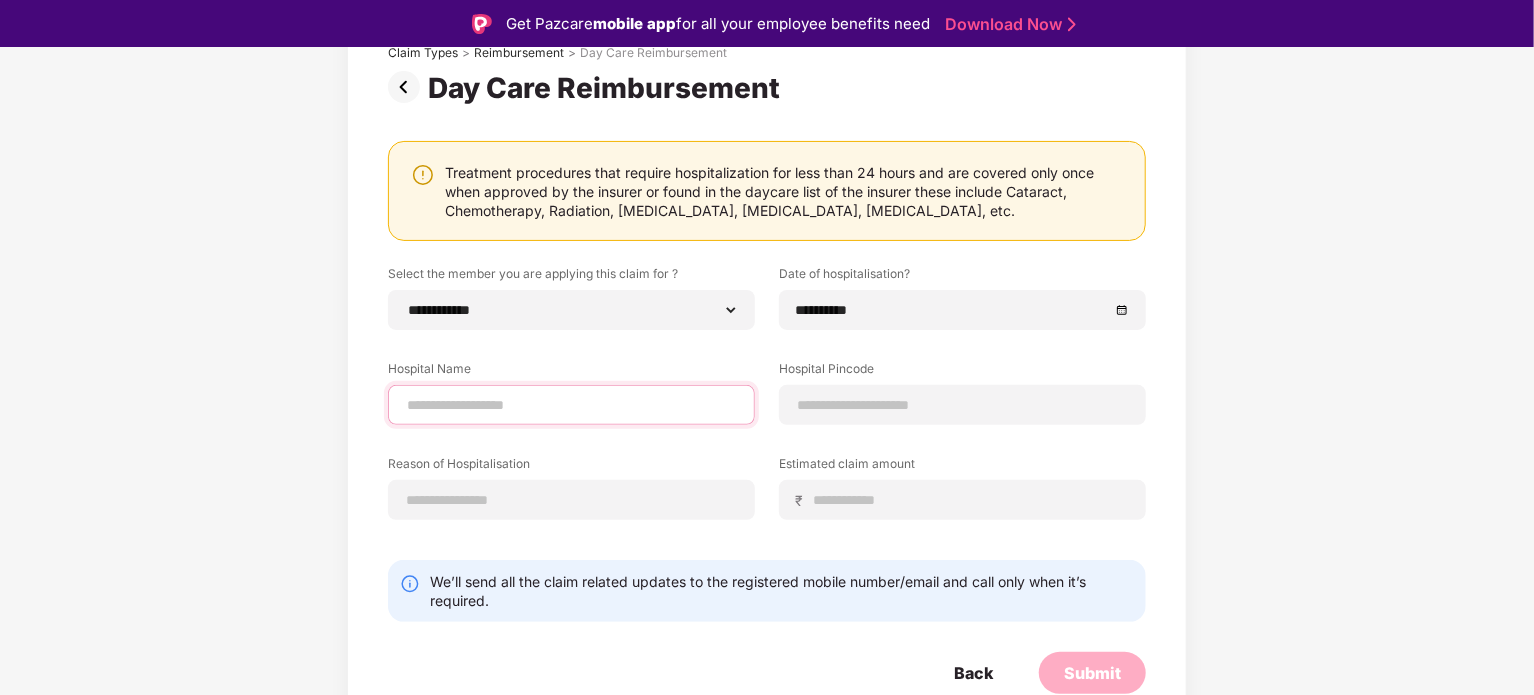 type on "**********" 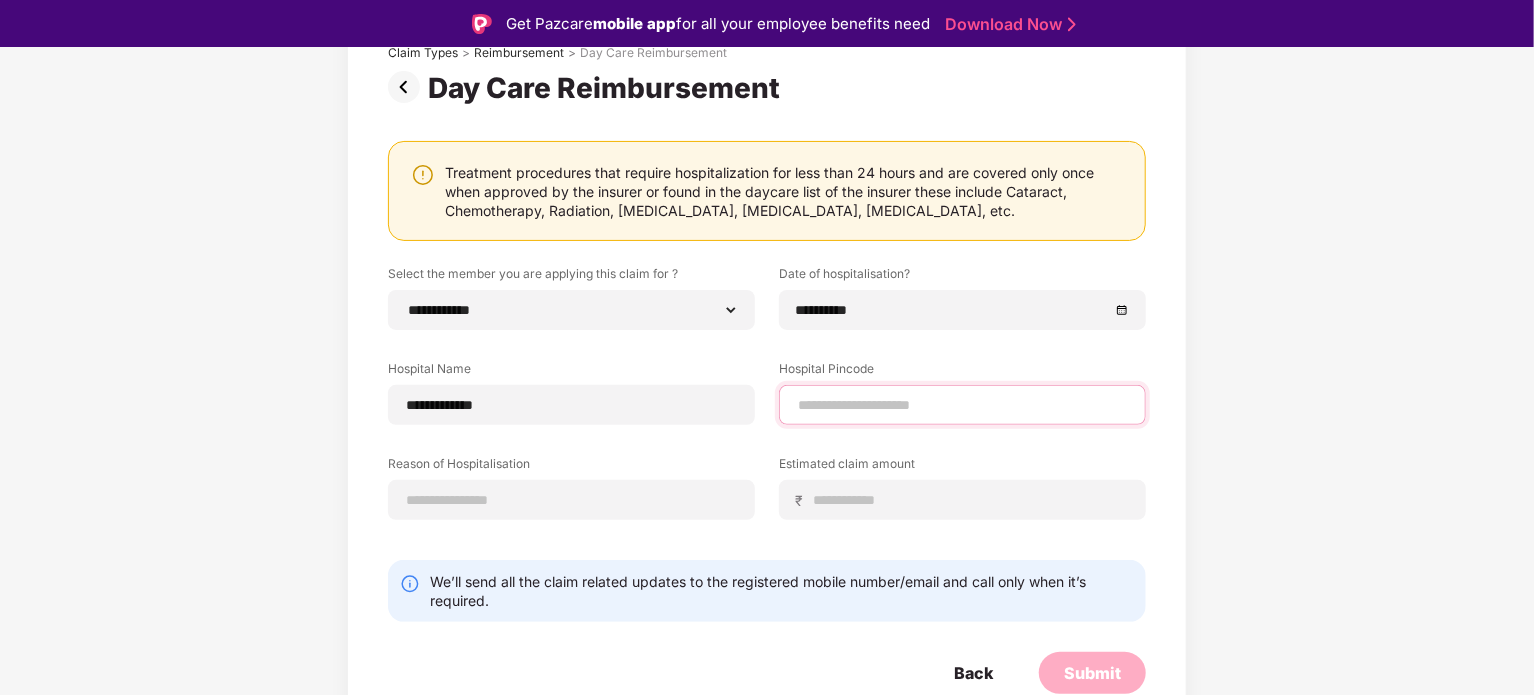 click at bounding box center (962, 405) 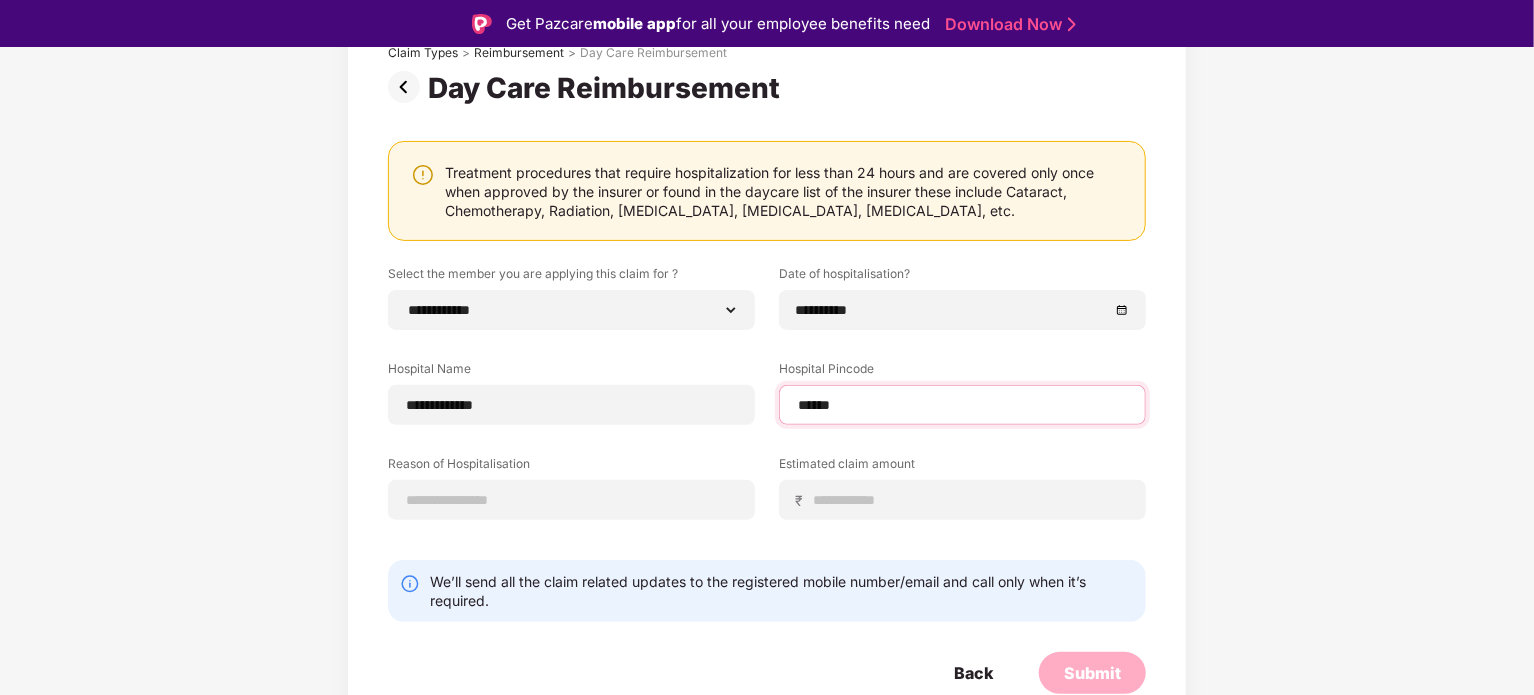 select on "*********" 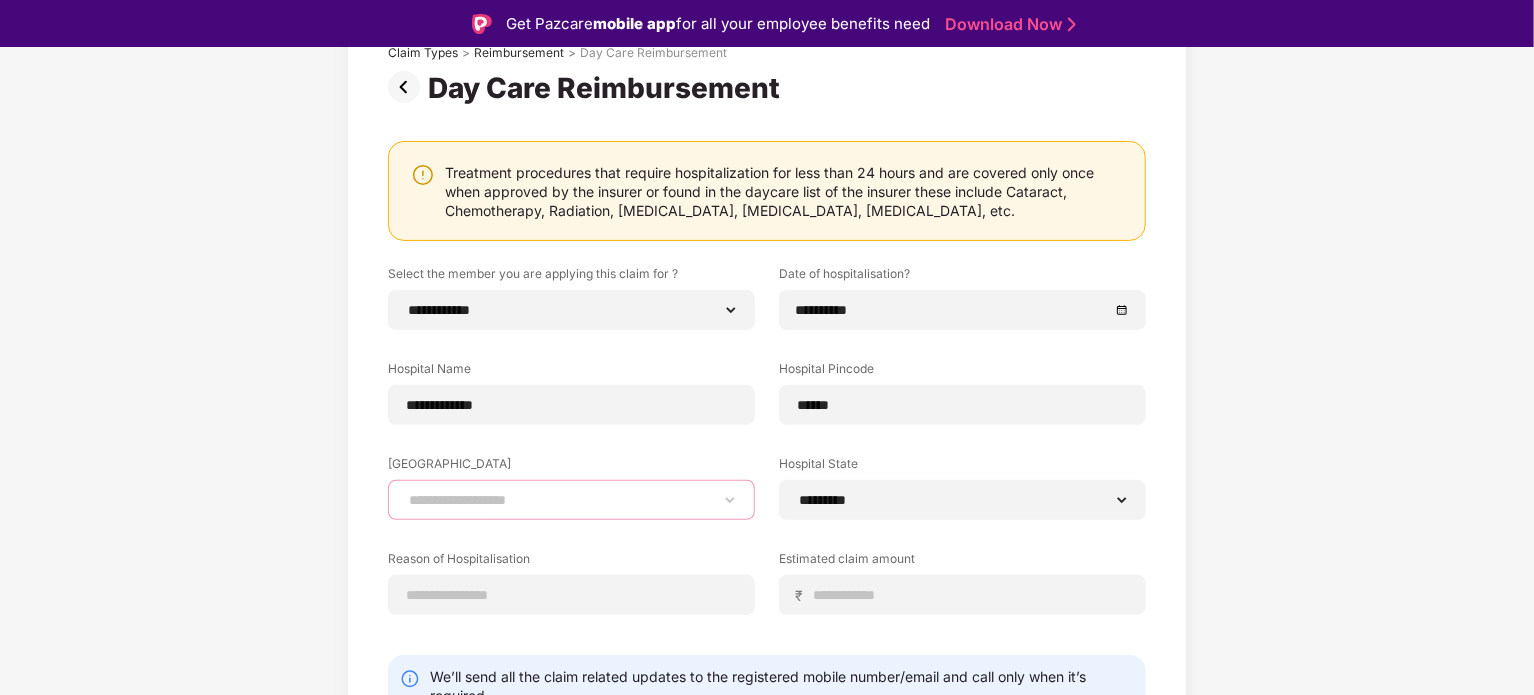 click on "**********" at bounding box center [571, 500] 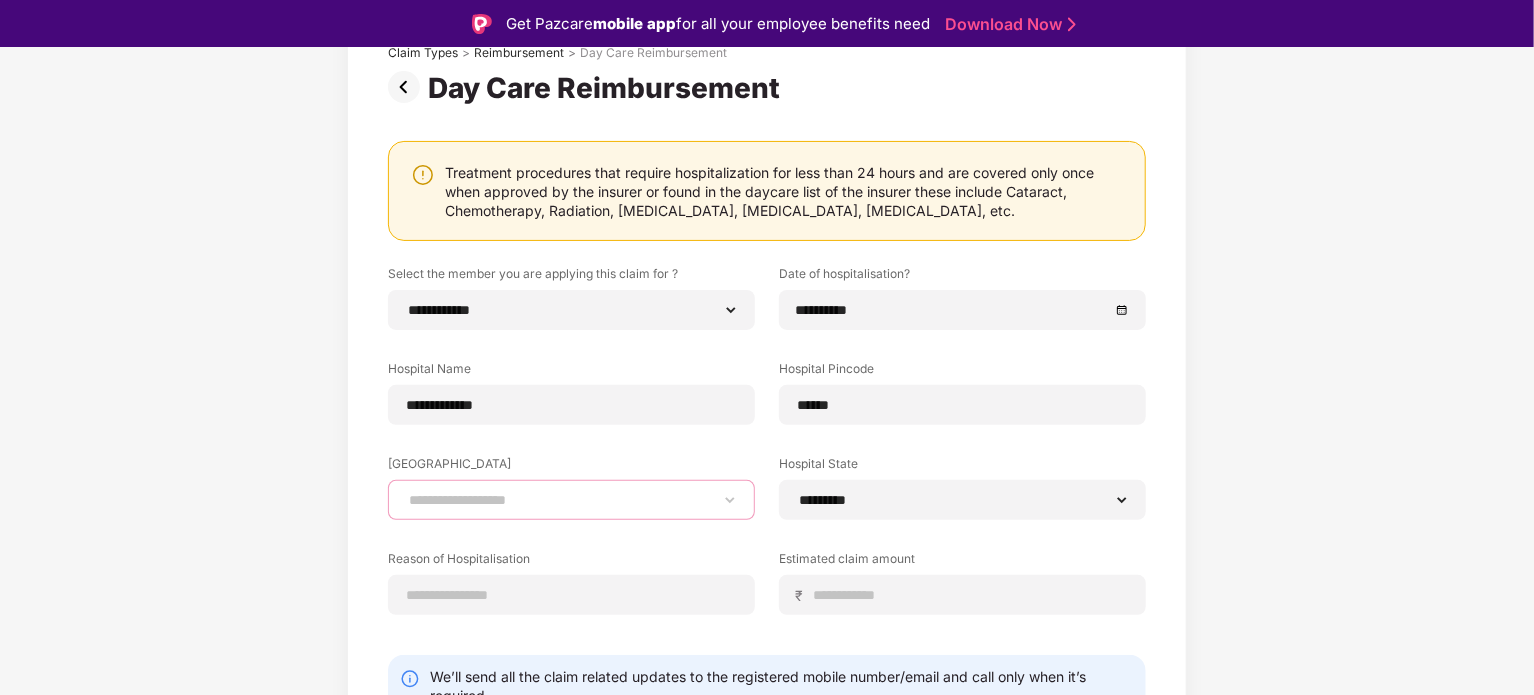 select on "*********" 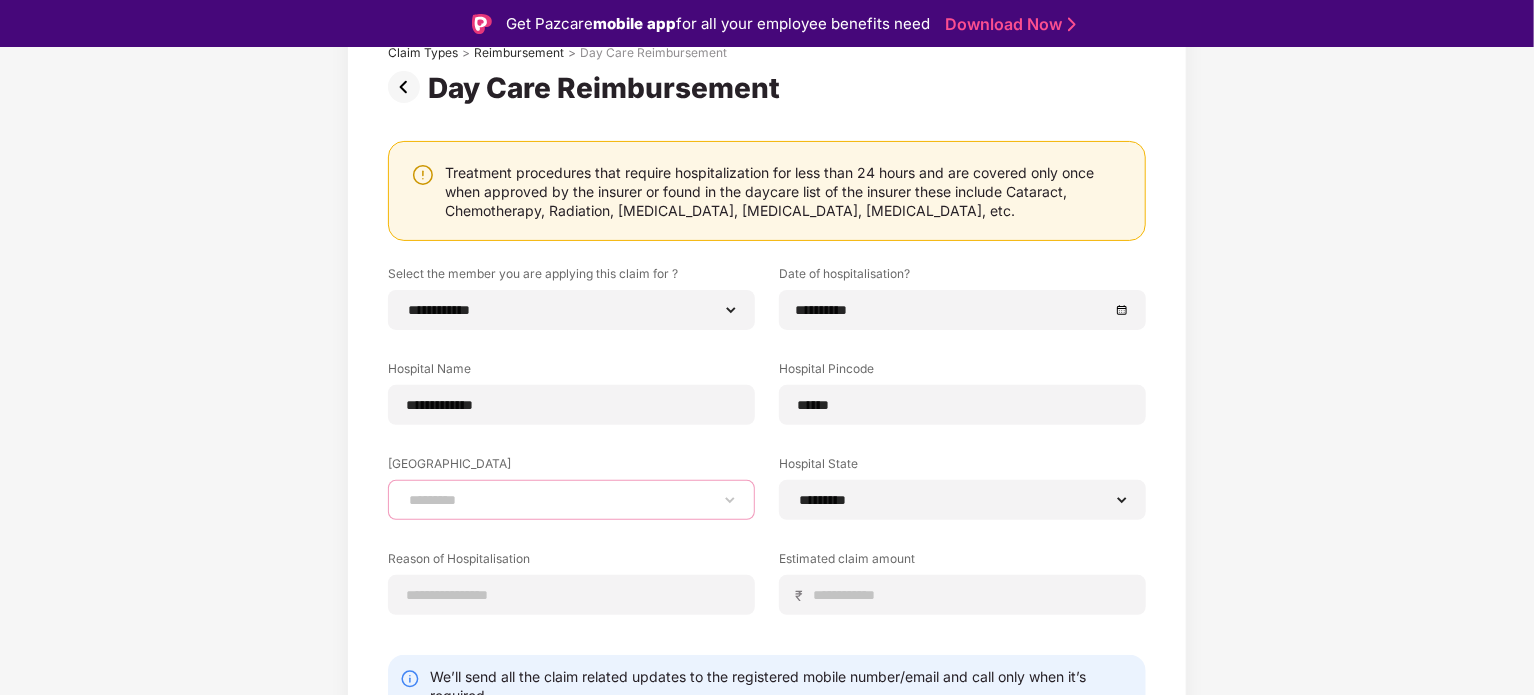 click on "**********" at bounding box center (571, 500) 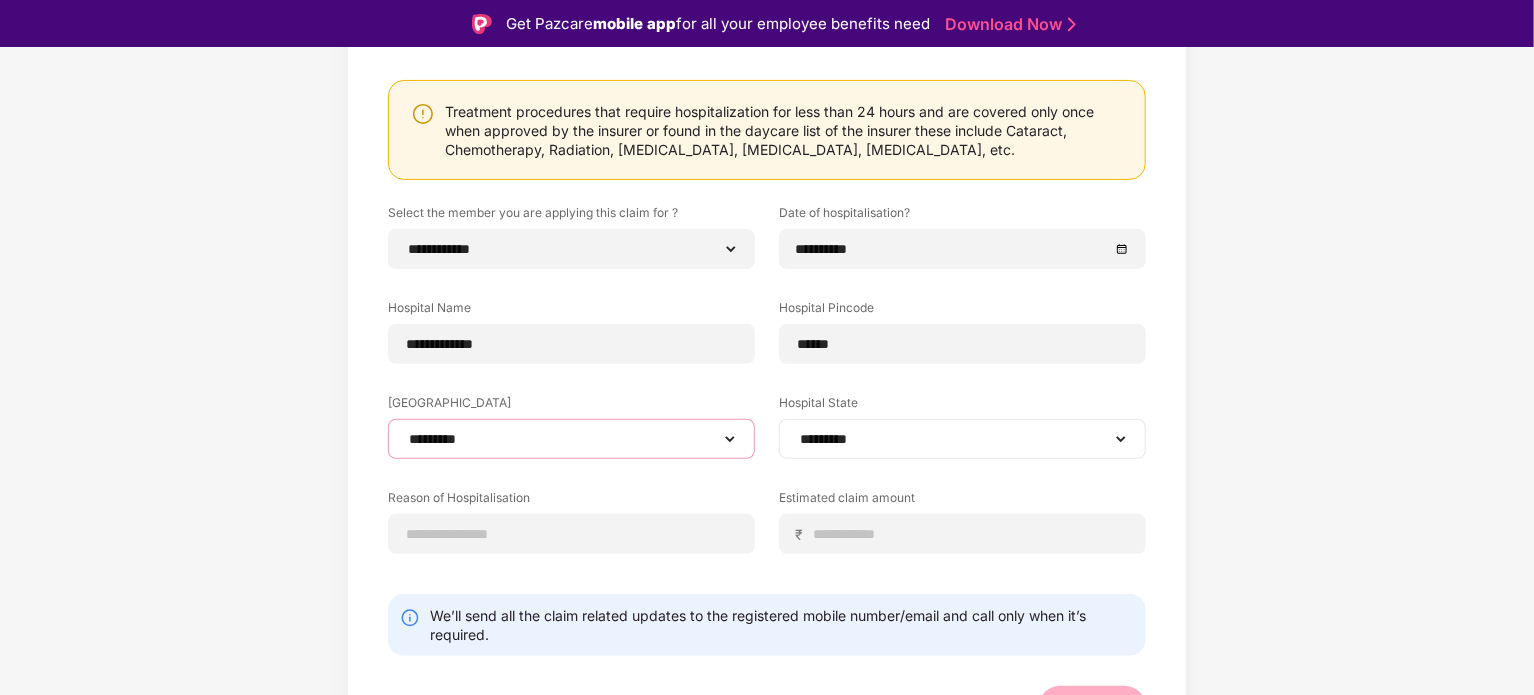 scroll, scrollTop: 244, scrollLeft: 0, axis: vertical 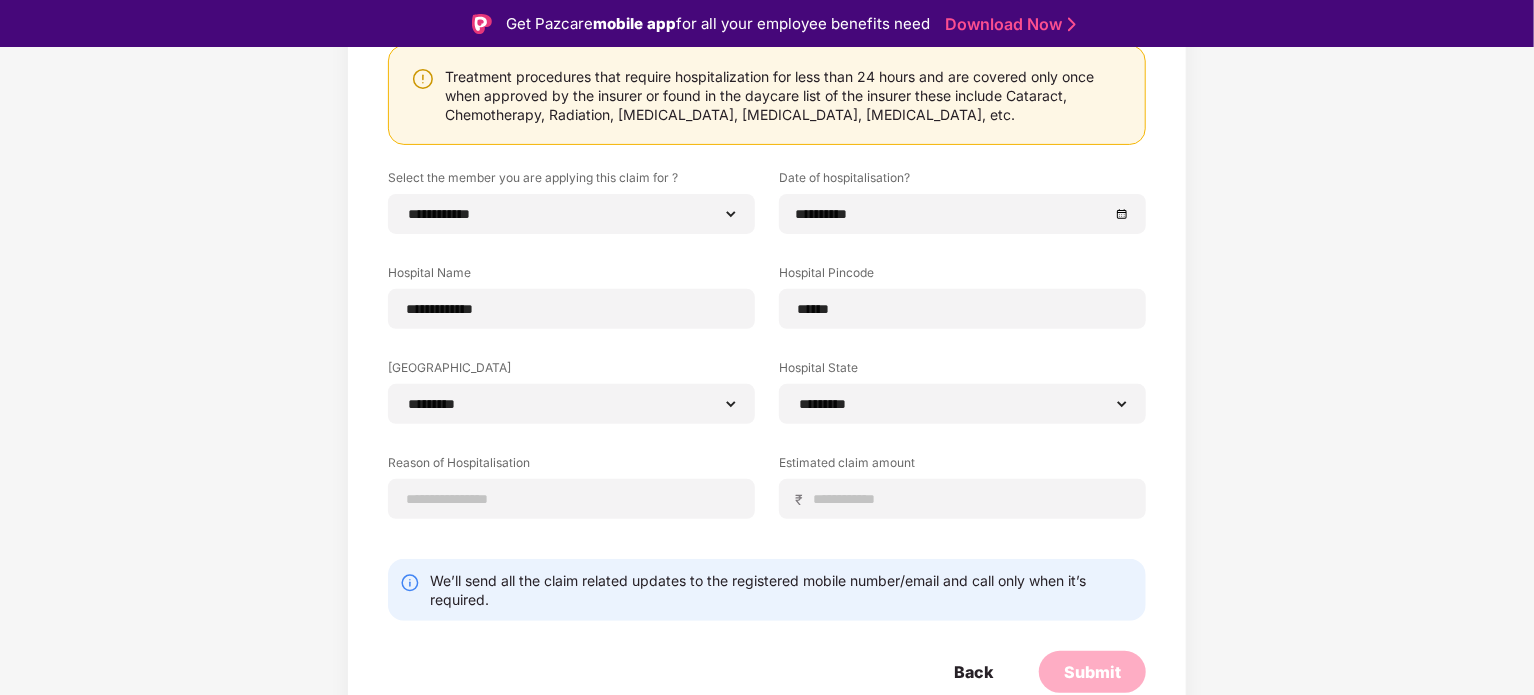 click on "**********" at bounding box center [767, 359] 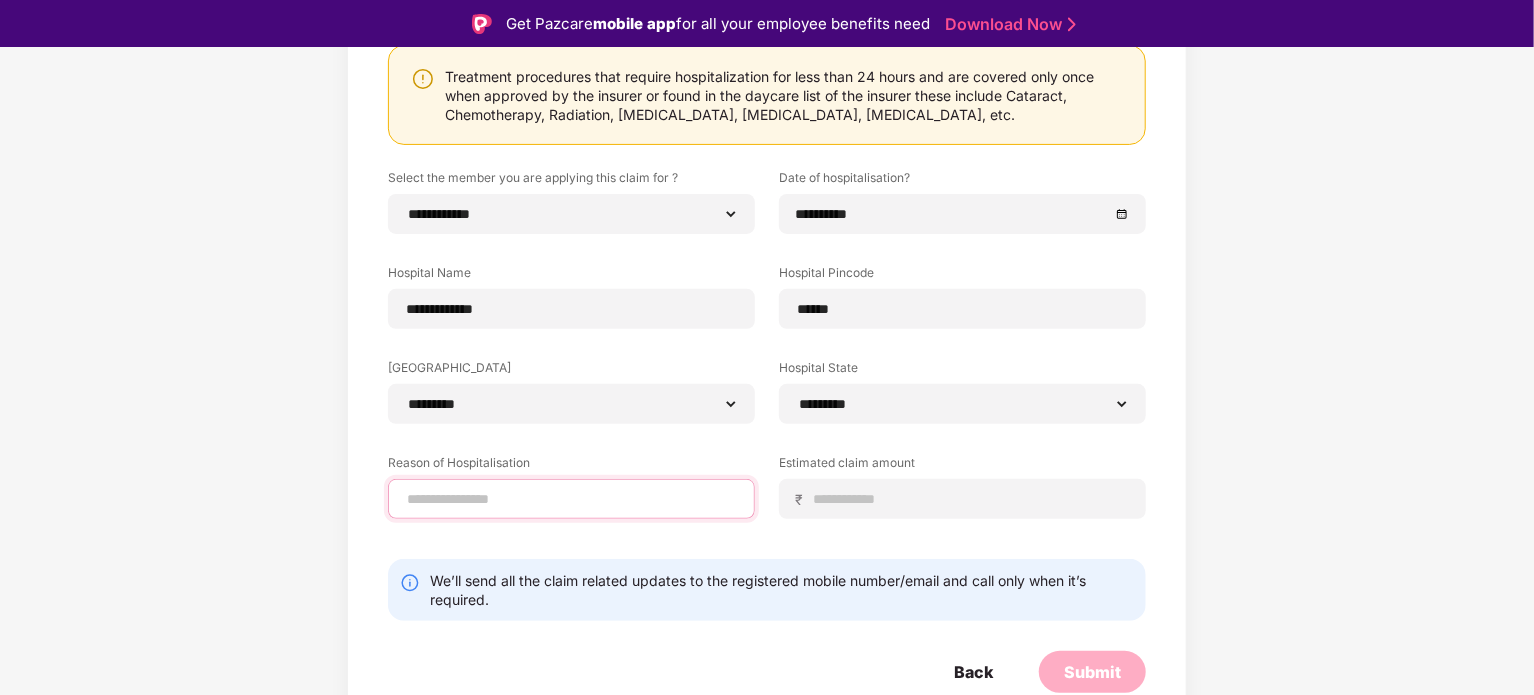 click at bounding box center [571, 499] 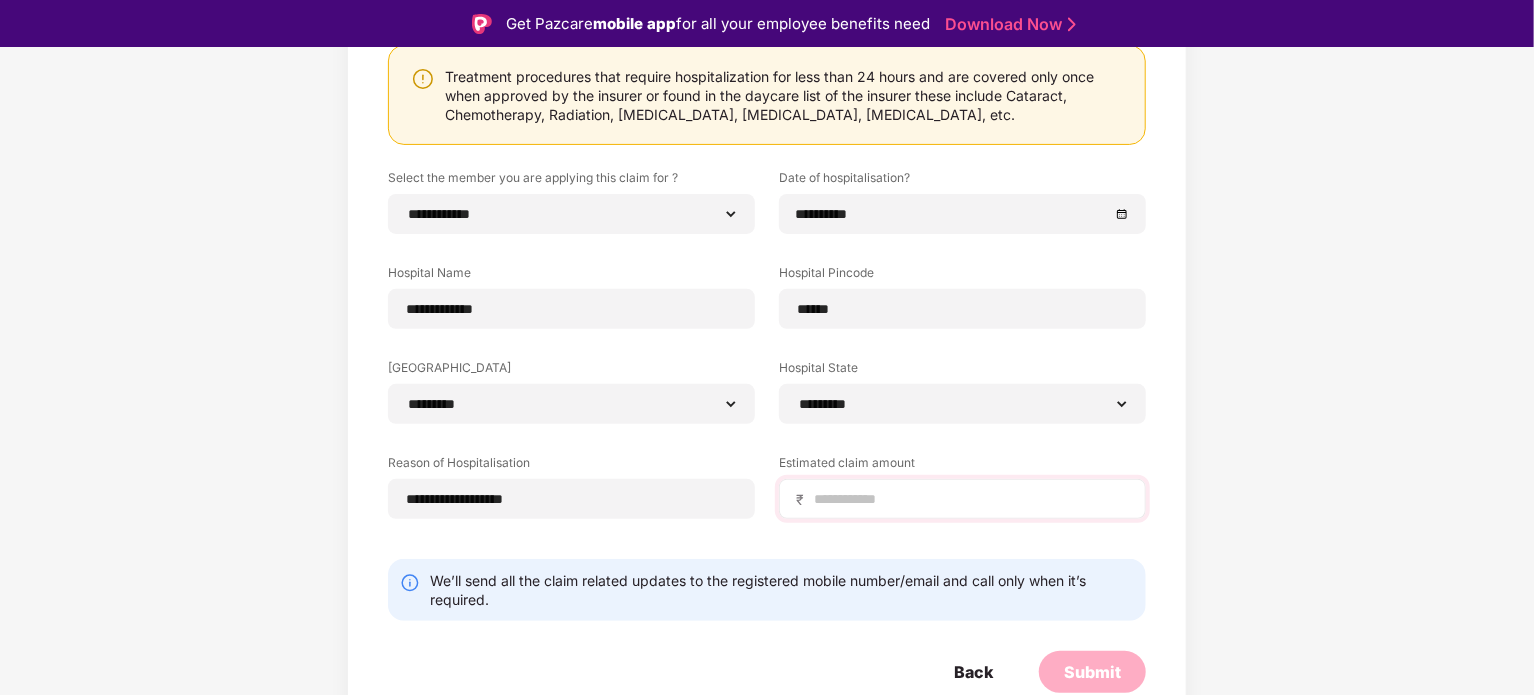 click on "₹" at bounding box center [962, 499] 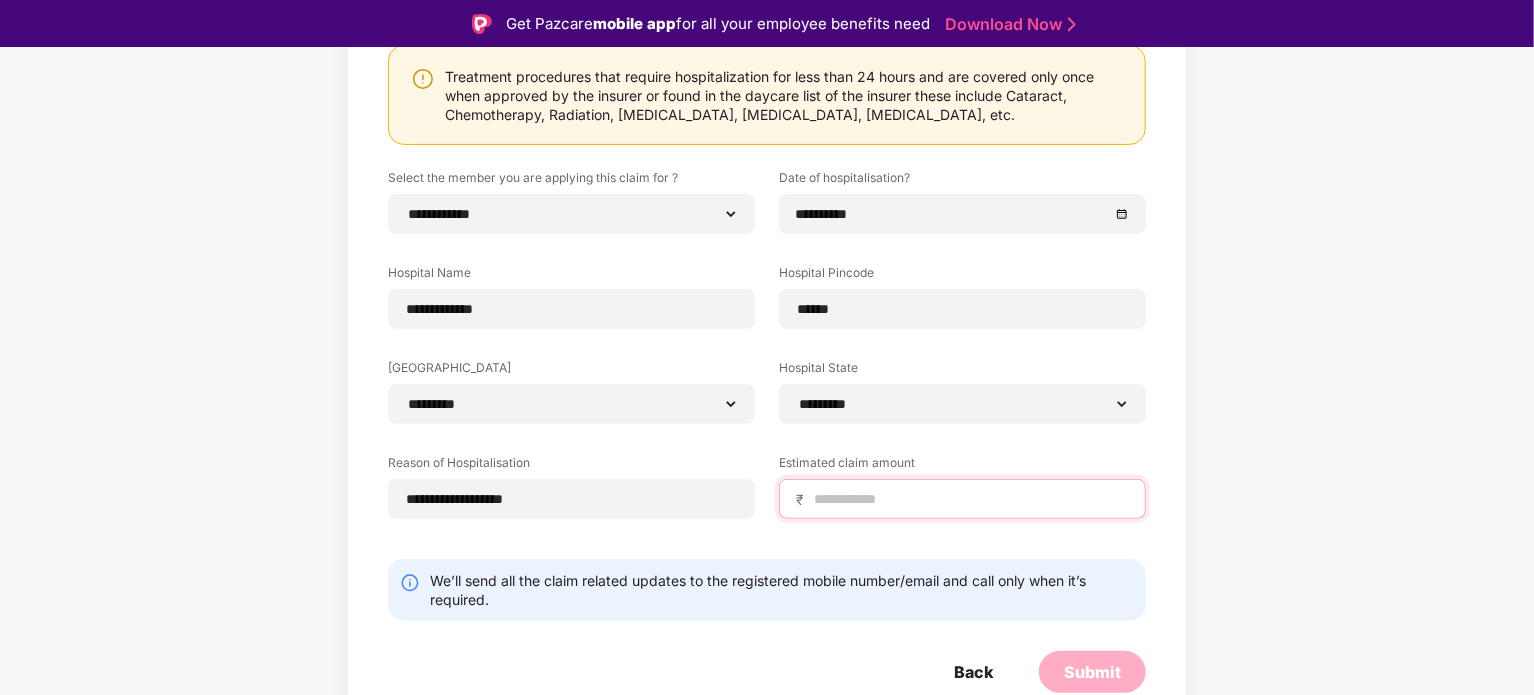 click at bounding box center (970, 499) 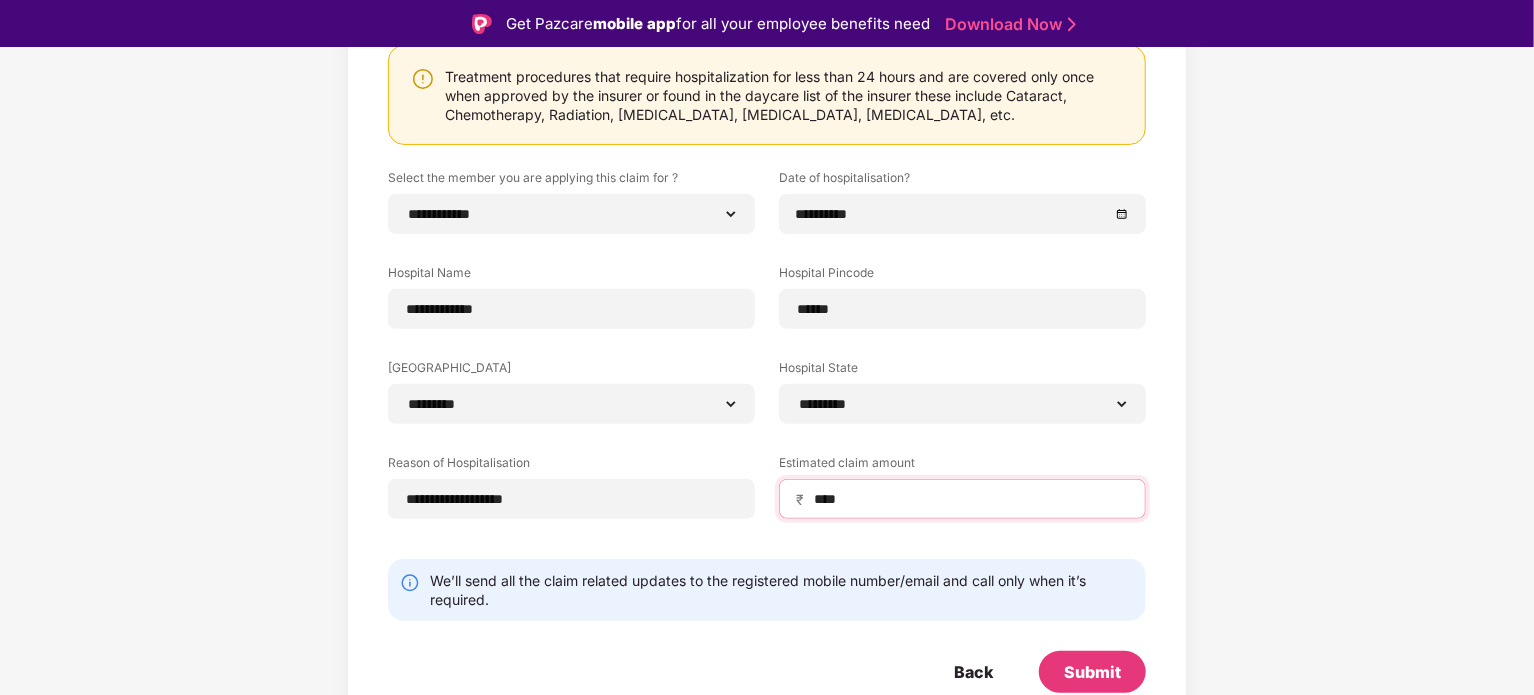 type on "****" 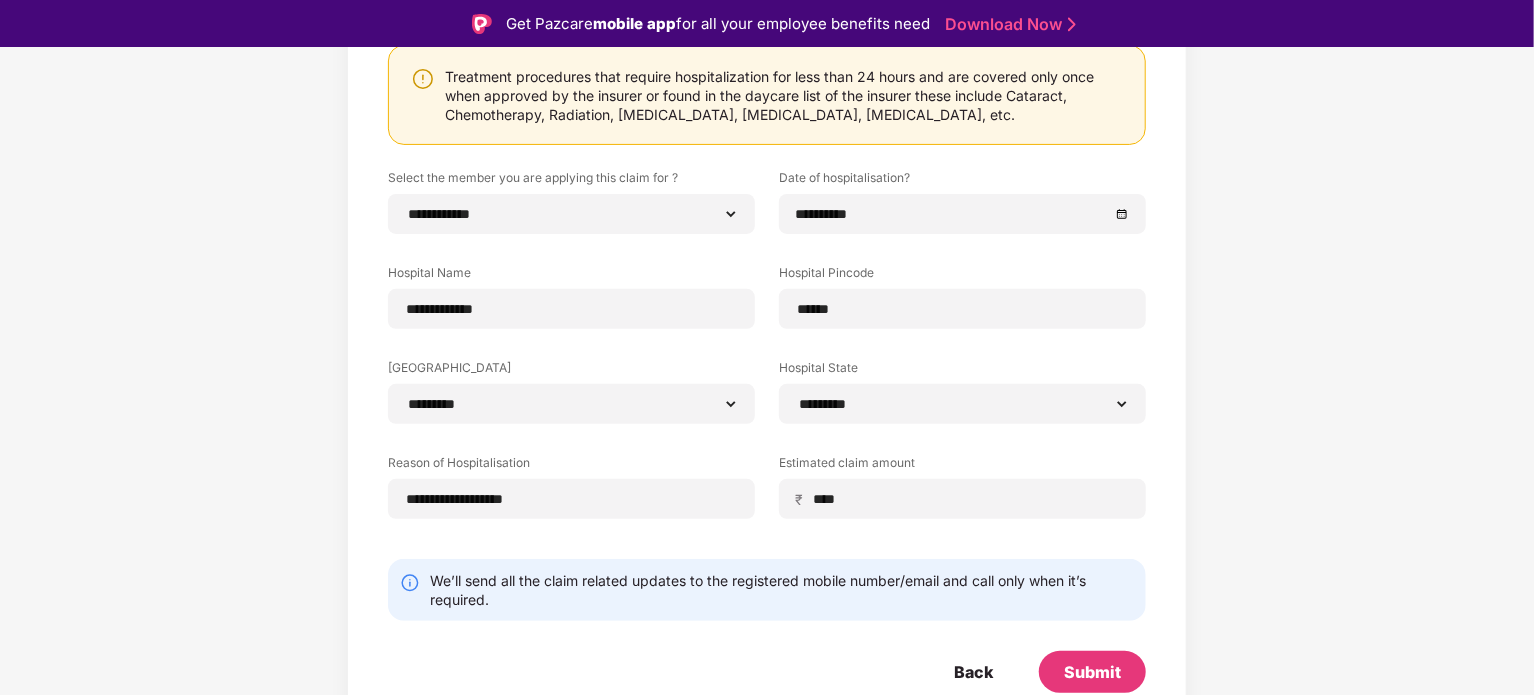 click on "**********" at bounding box center (767, 306) 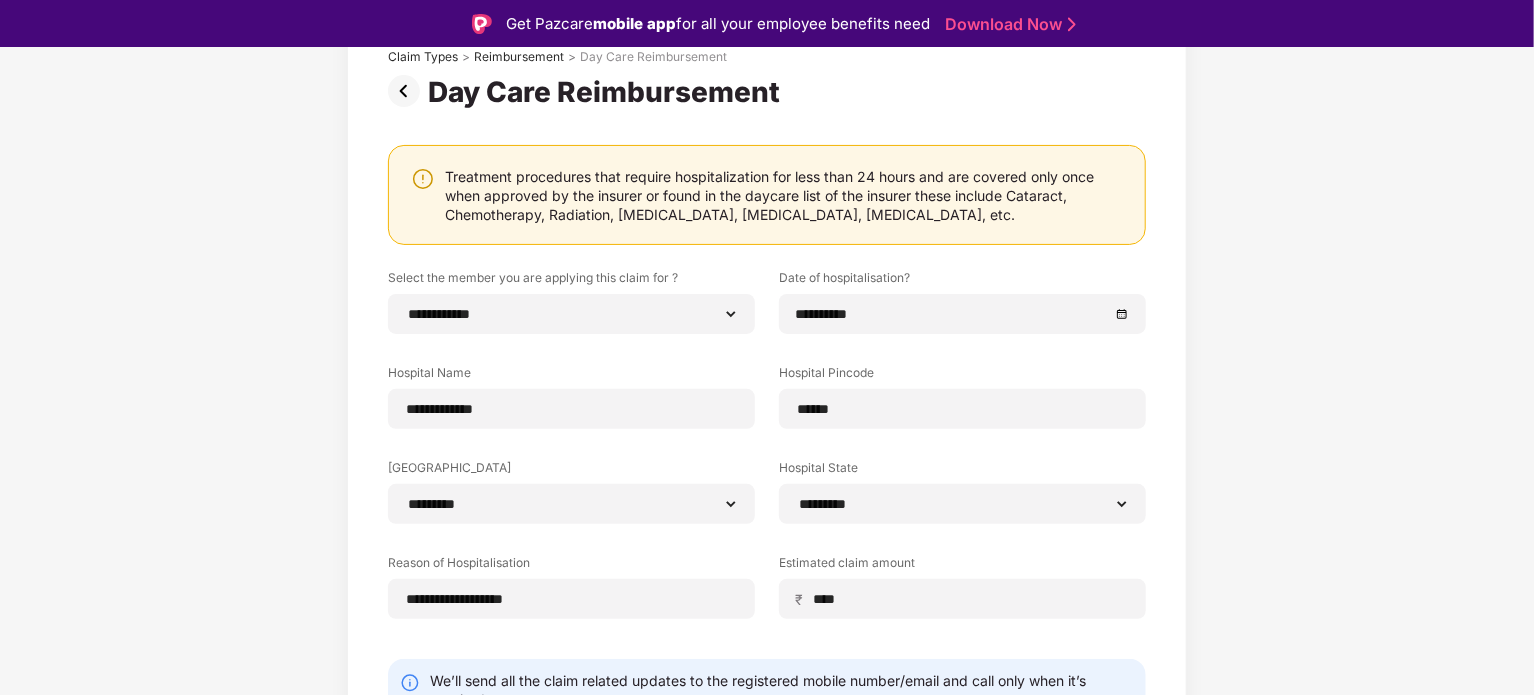 scroll, scrollTop: 244, scrollLeft: 0, axis: vertical 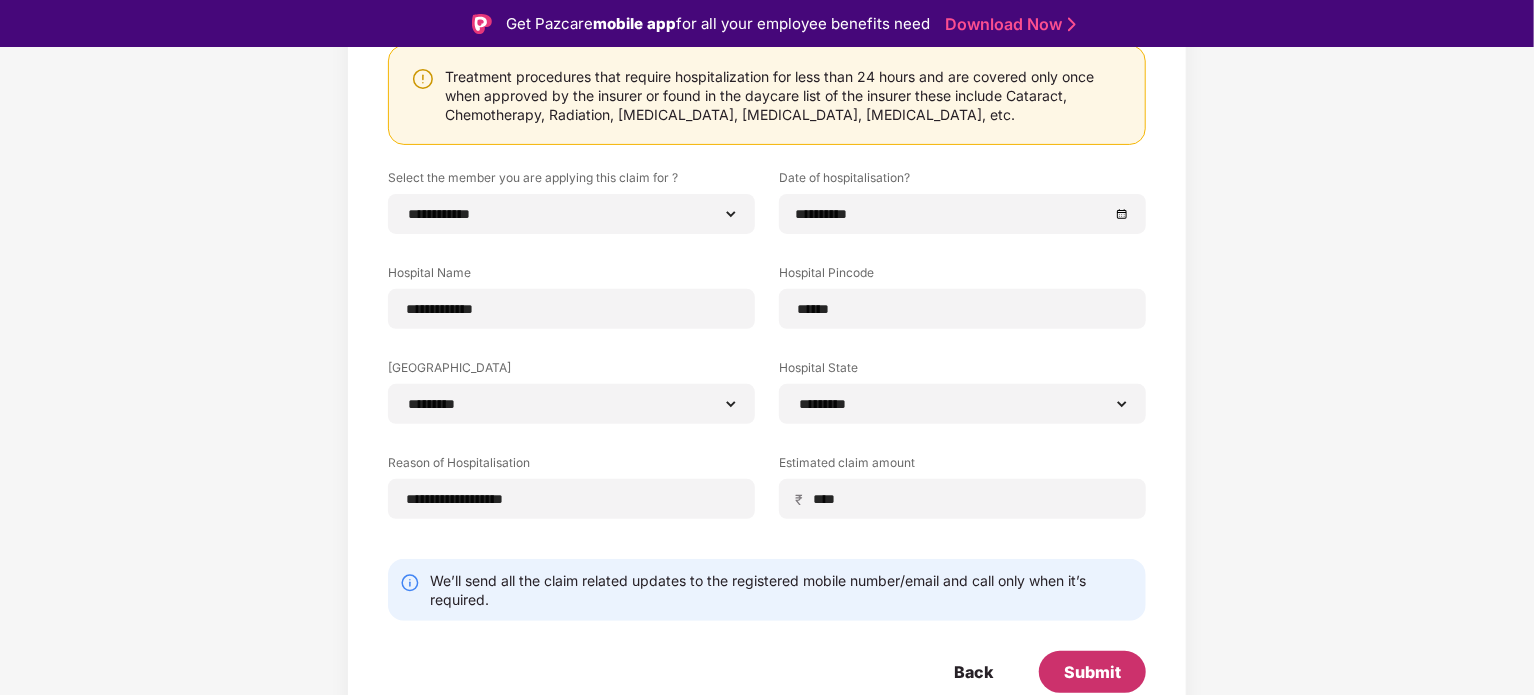 click on "Submit" at bounding box center [1092, 672] 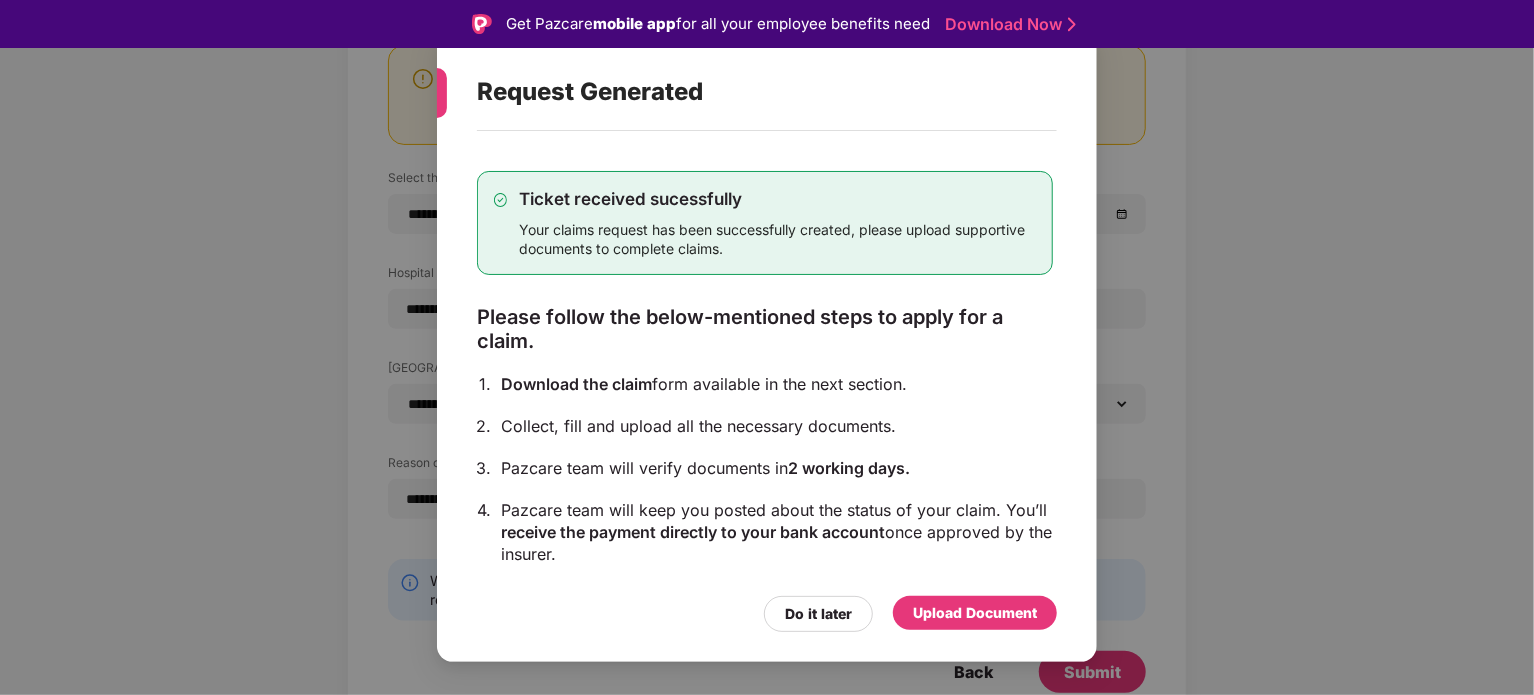 click on "Upload Document" at bounding box center (975, 613) 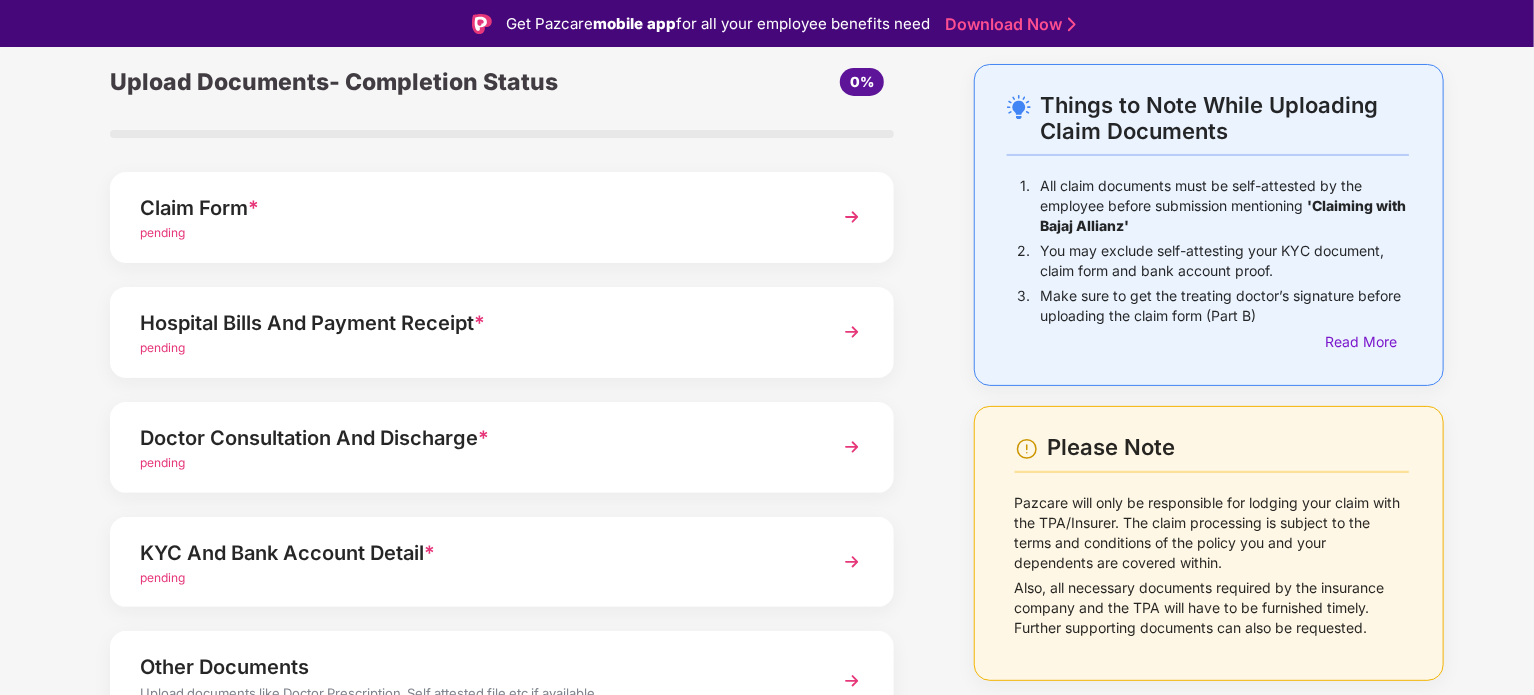 scroll, scrollTop: 188, scrollLeft: 0, axis: vertical 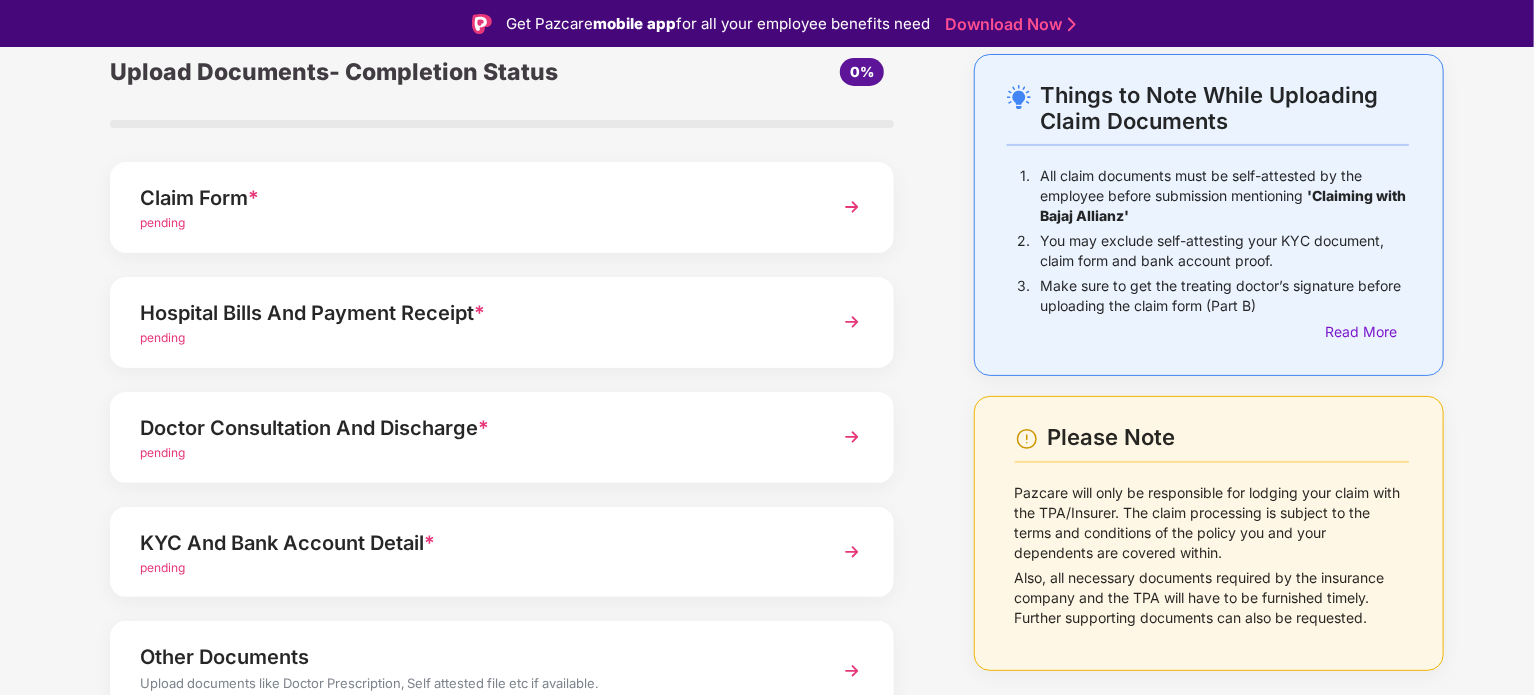 click at bounding box center [852, 207] 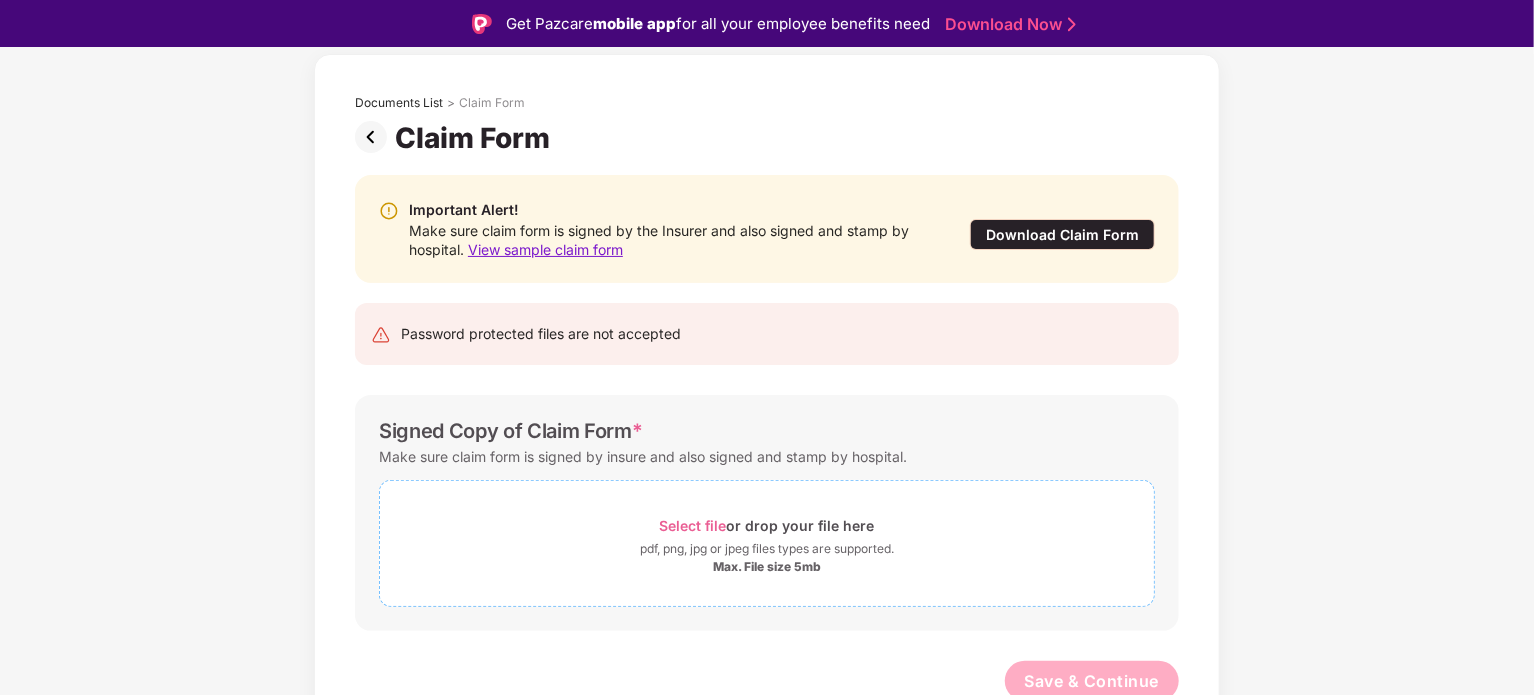 click on "Select file" at bounding box center [693, 525] 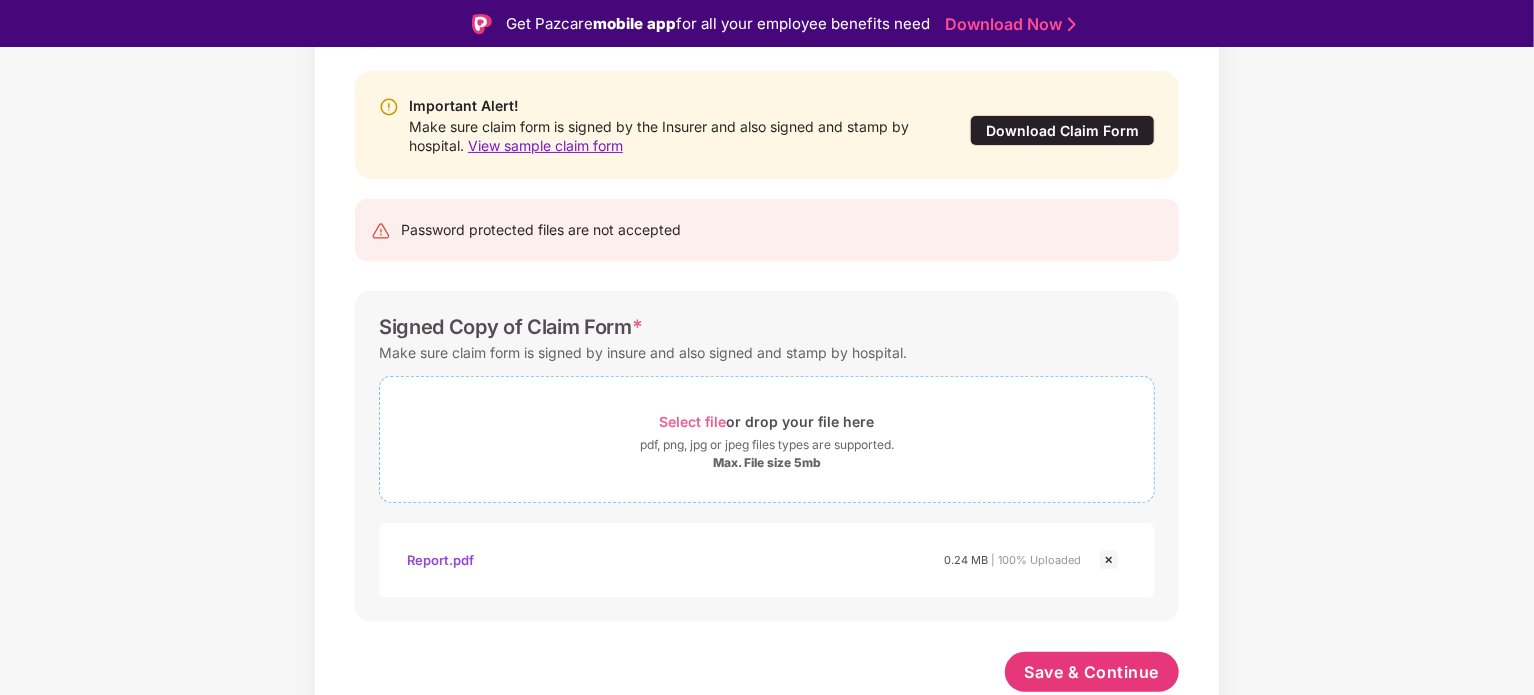scroll, scrollTop: 191, scrollLeft: 0, axis: vertical 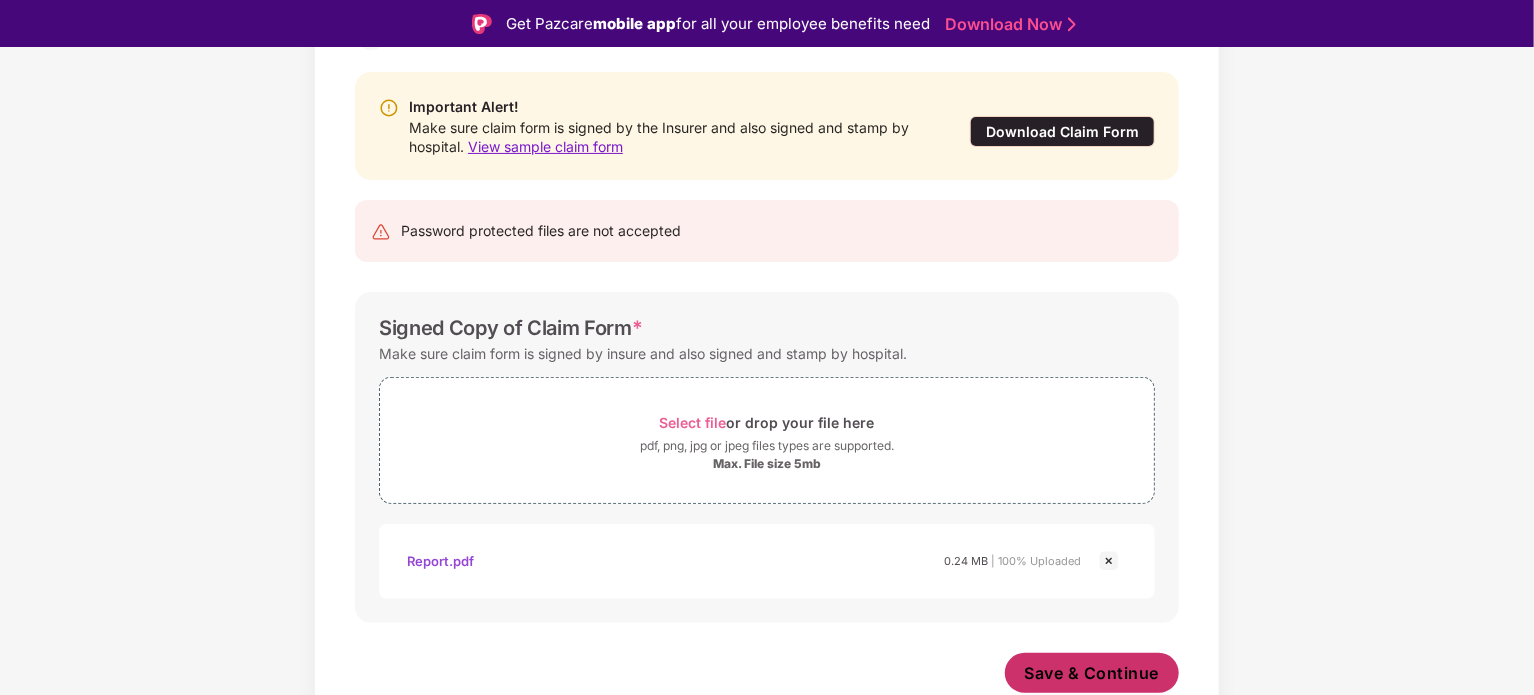 click on "Save & Continue" at bounding box center [1092, 673] 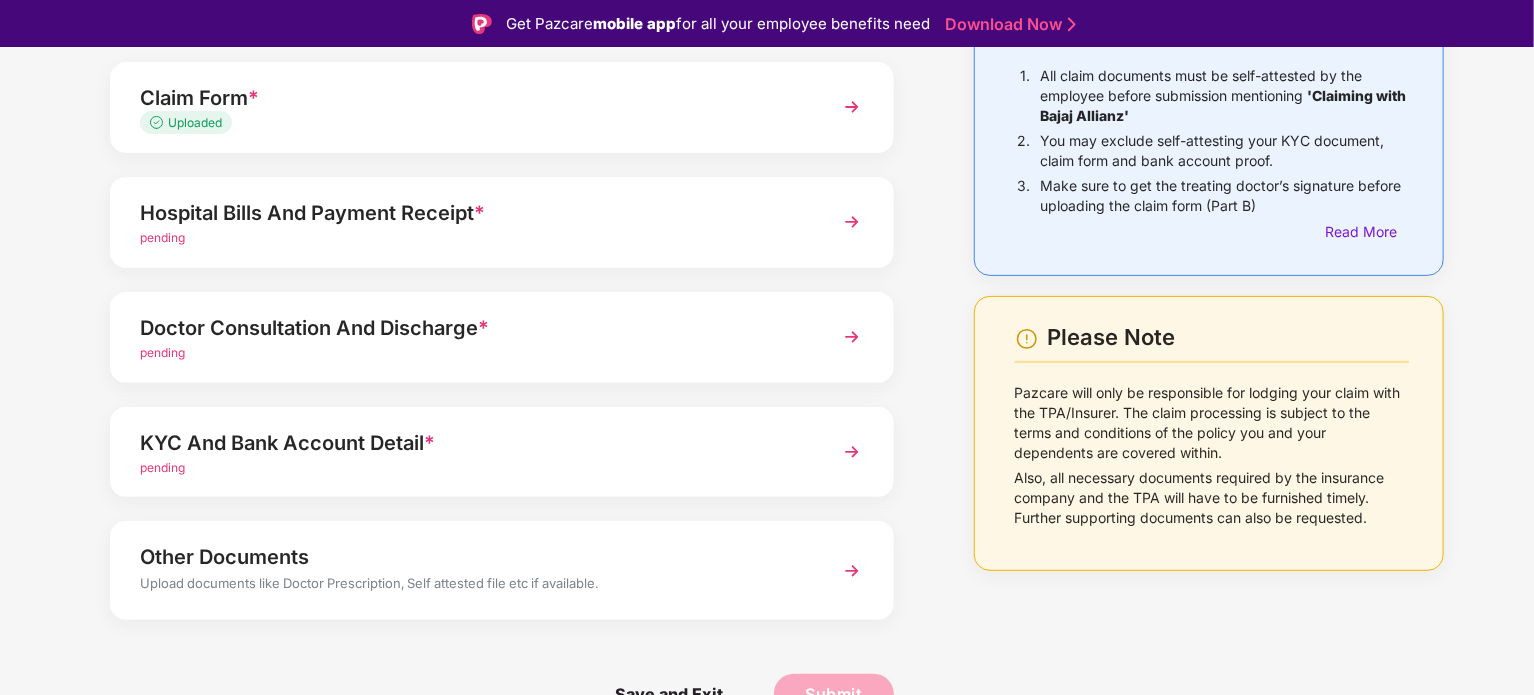 scroll, scrollTop: 188, scrollLeft: 0, axis: vertical 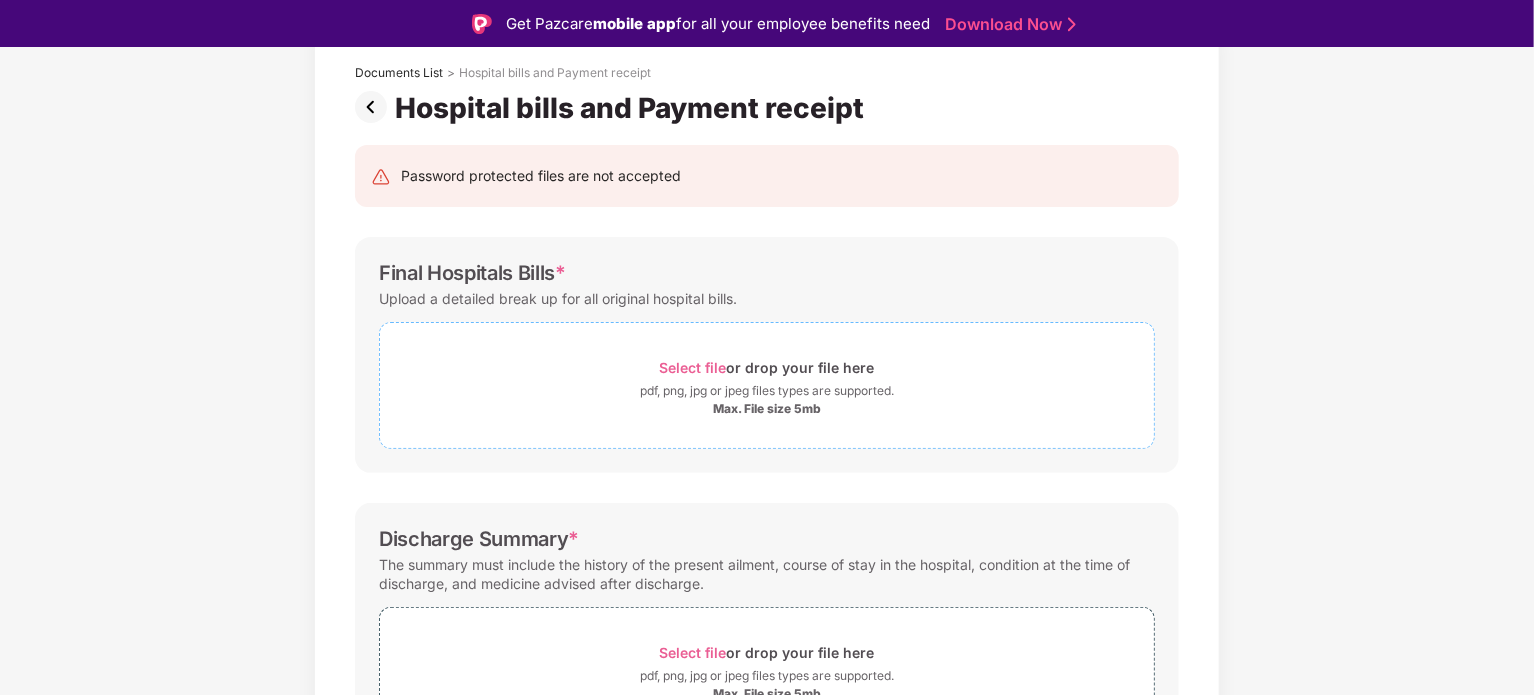 click on "Select file" at bounding box center [693, 367] 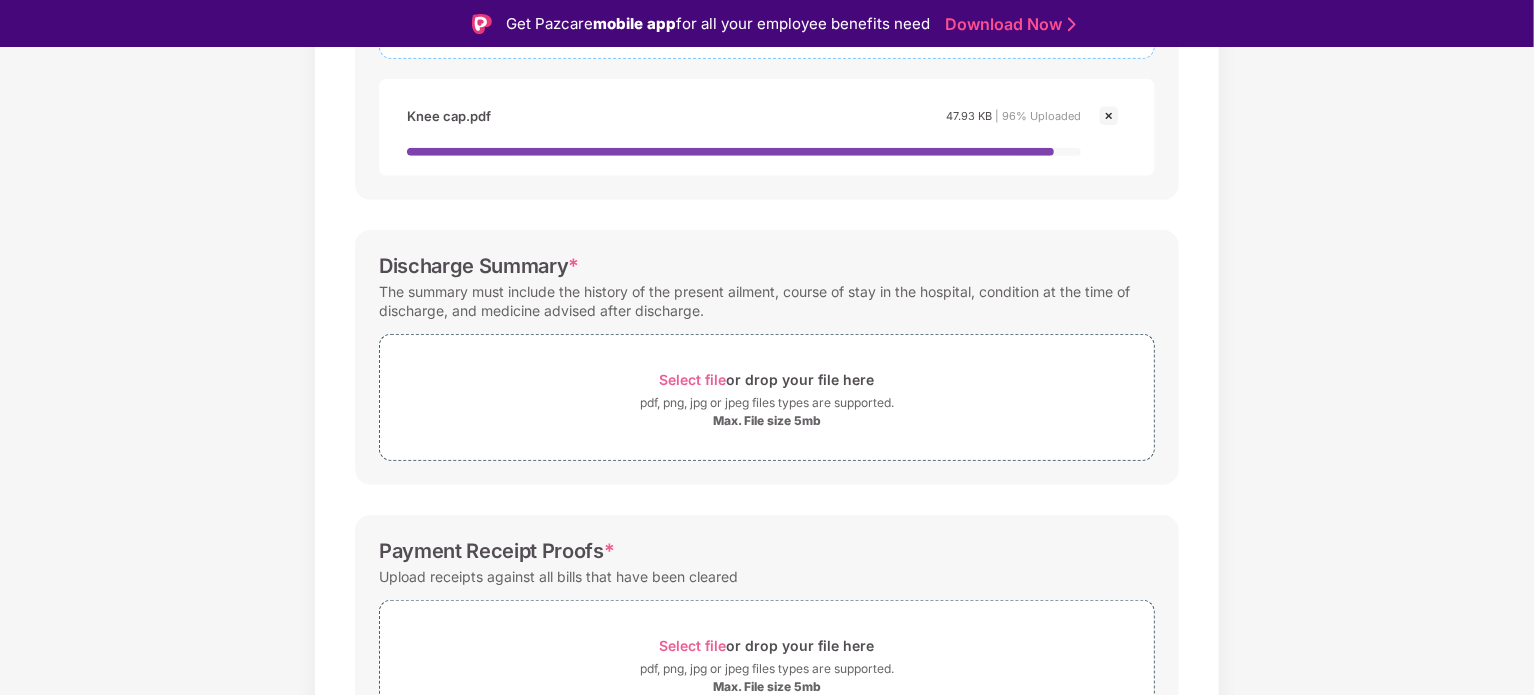 scroll, scrollTop: 518, scrollLeft: 0, axis: vertical 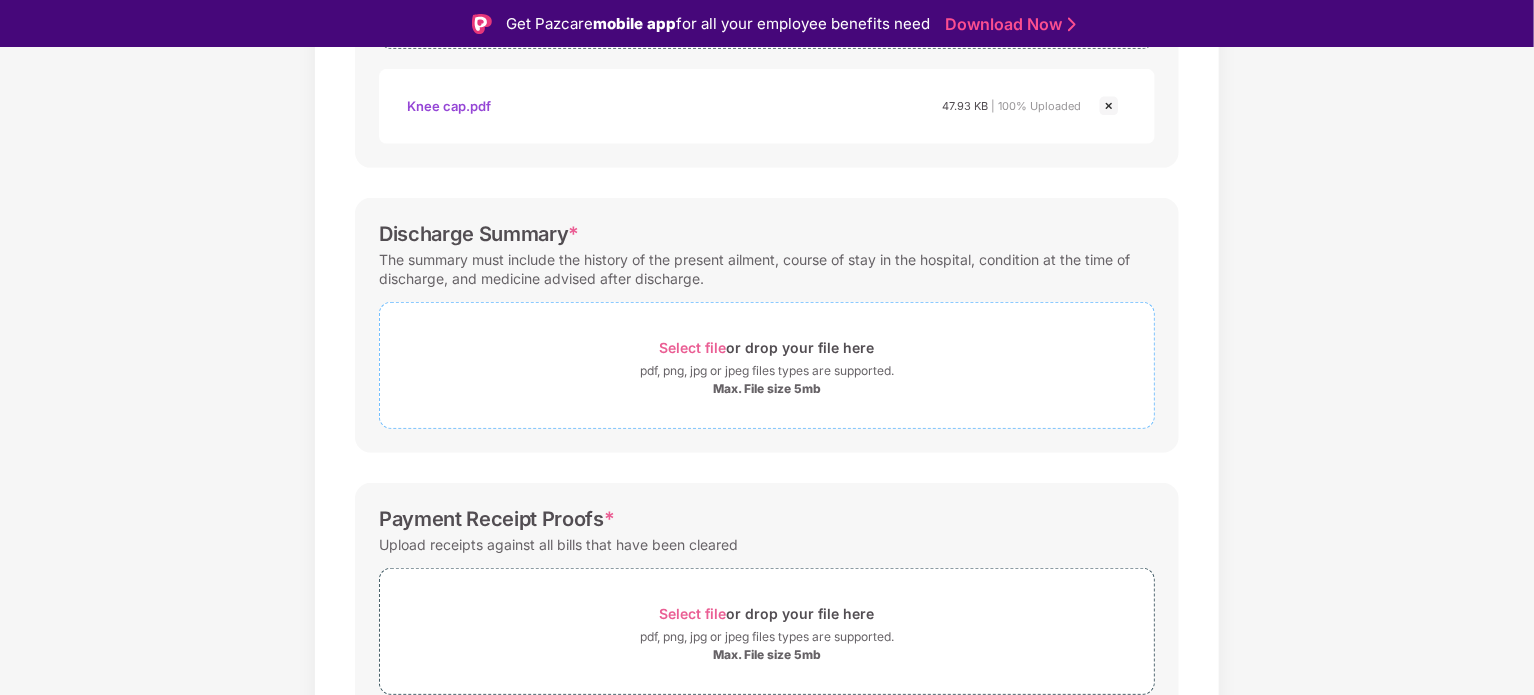 click on "Select file" at bounding box center (693, 347) 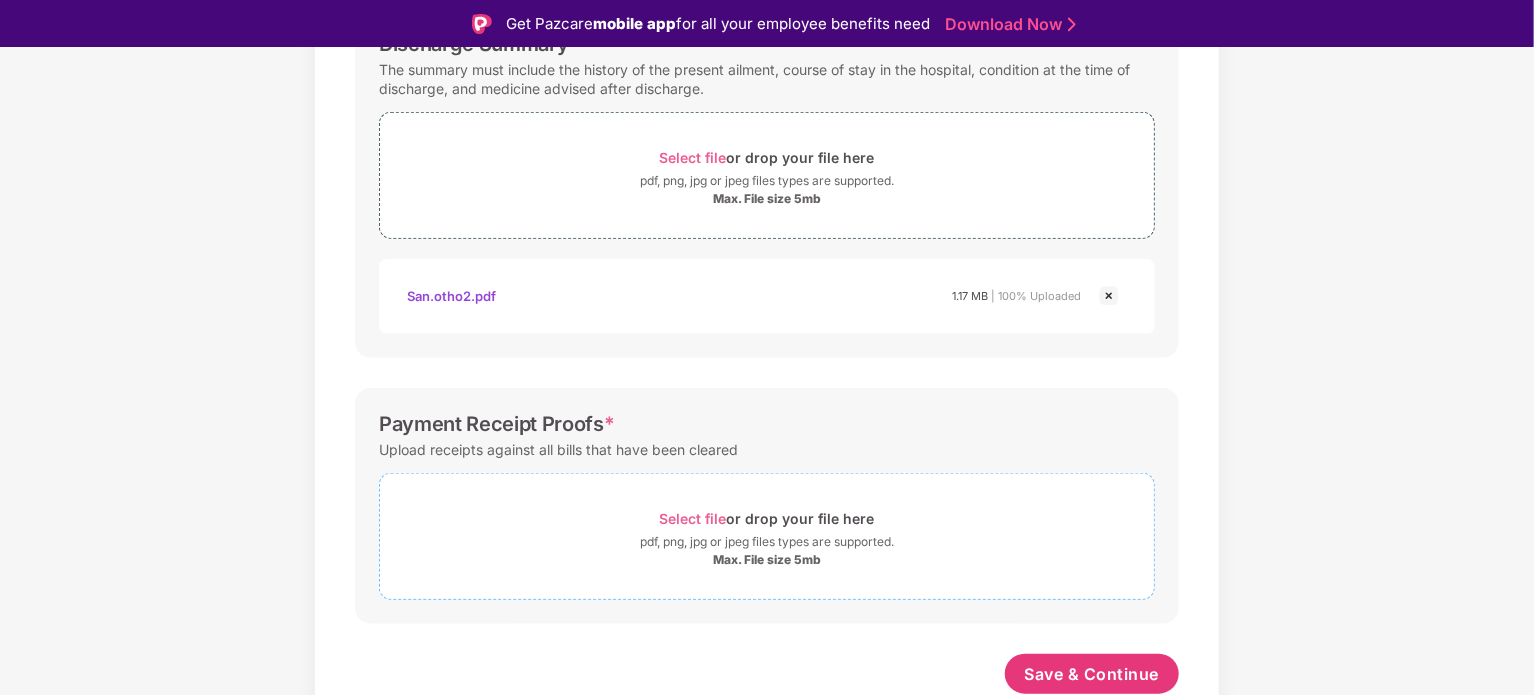 scroll, scrollTop: 708, scrollLeft: 0, axis: vertical 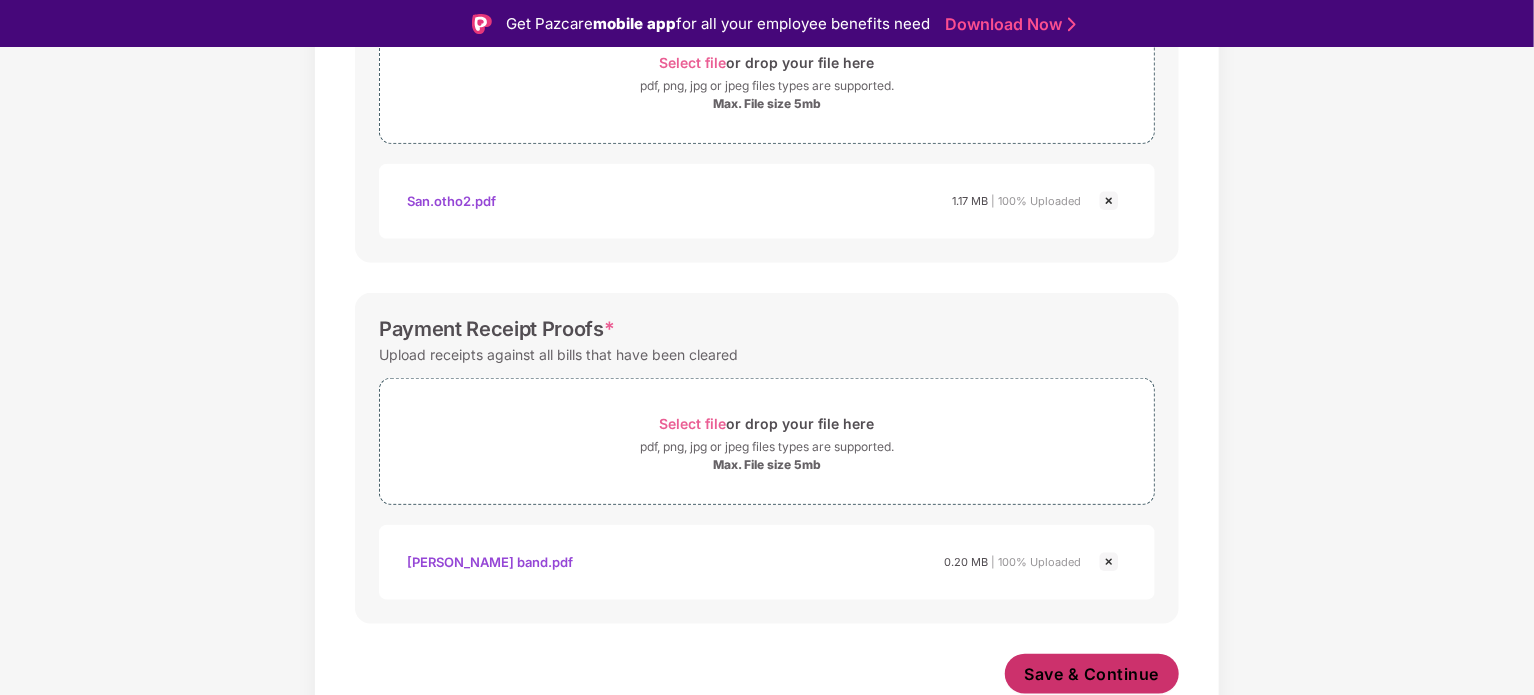click on "Save & Continue" at bounding box center (1092, 674) 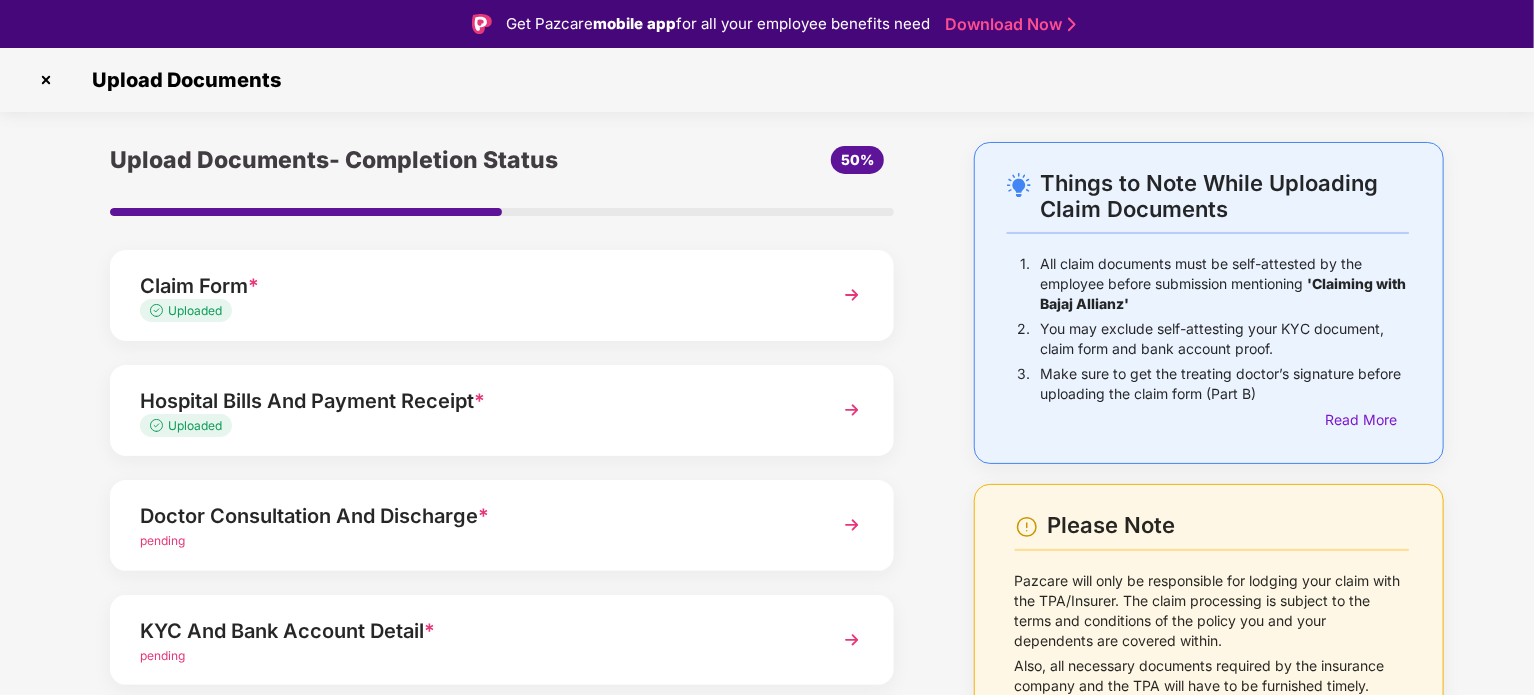 scroll, scrollTop: 188, scrollLeft: 0, axis: vertical 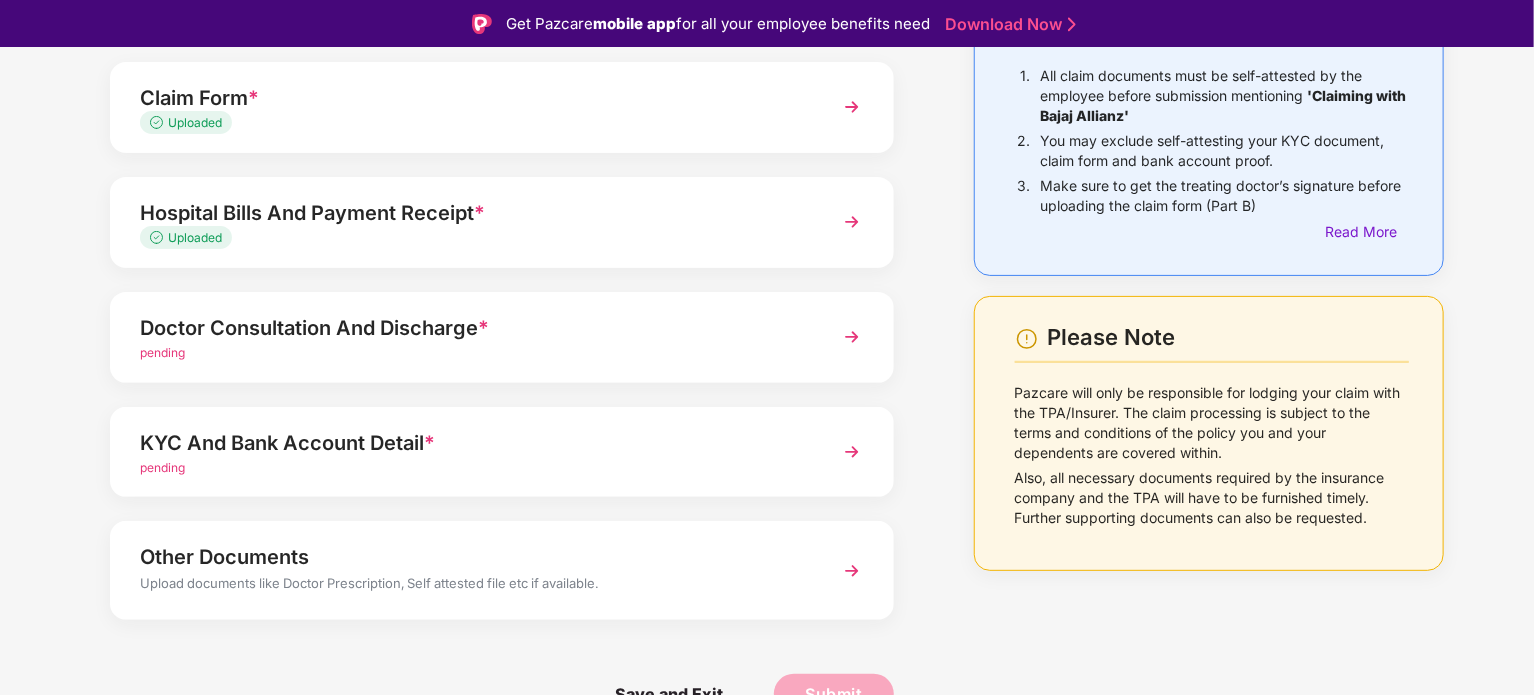 click at bounding box center [852, 337] 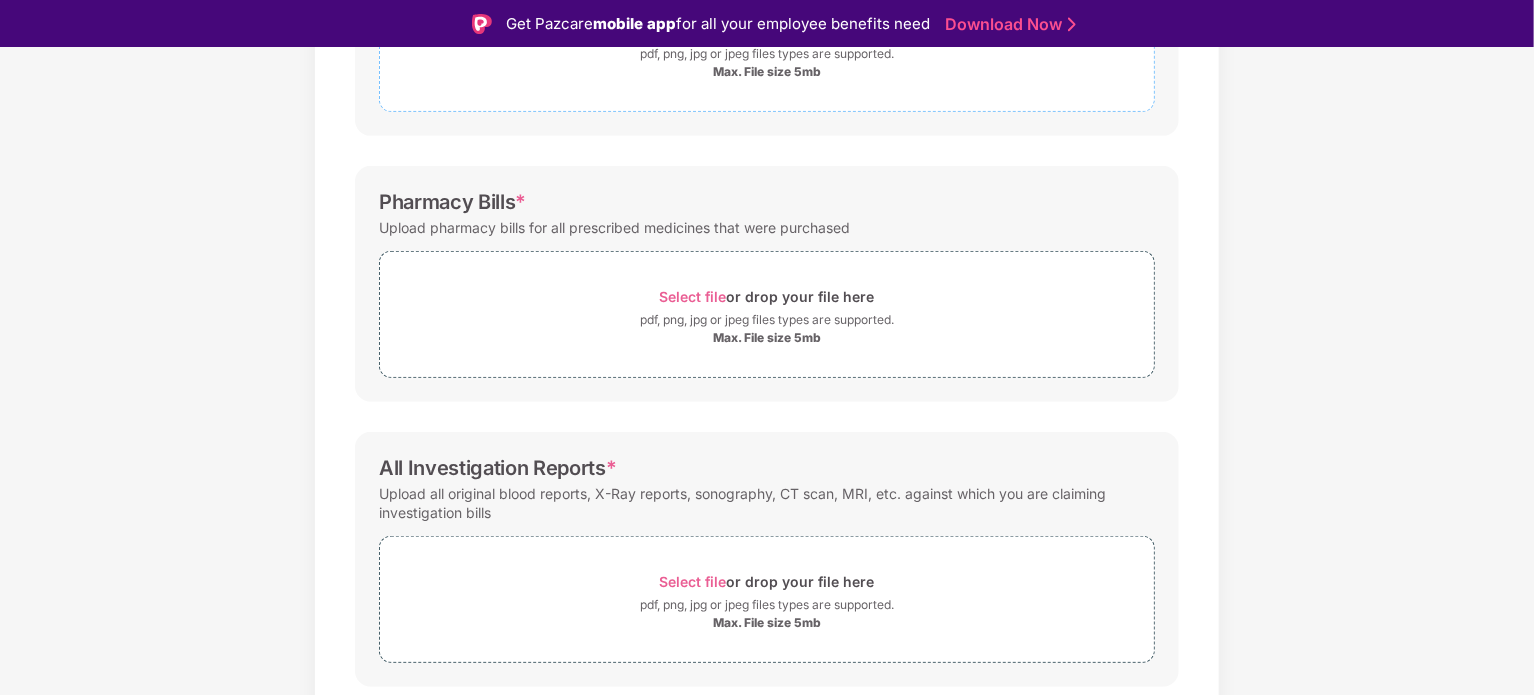 scroll, scrollTop: 518, scrollLeft: 0, axis: vertical 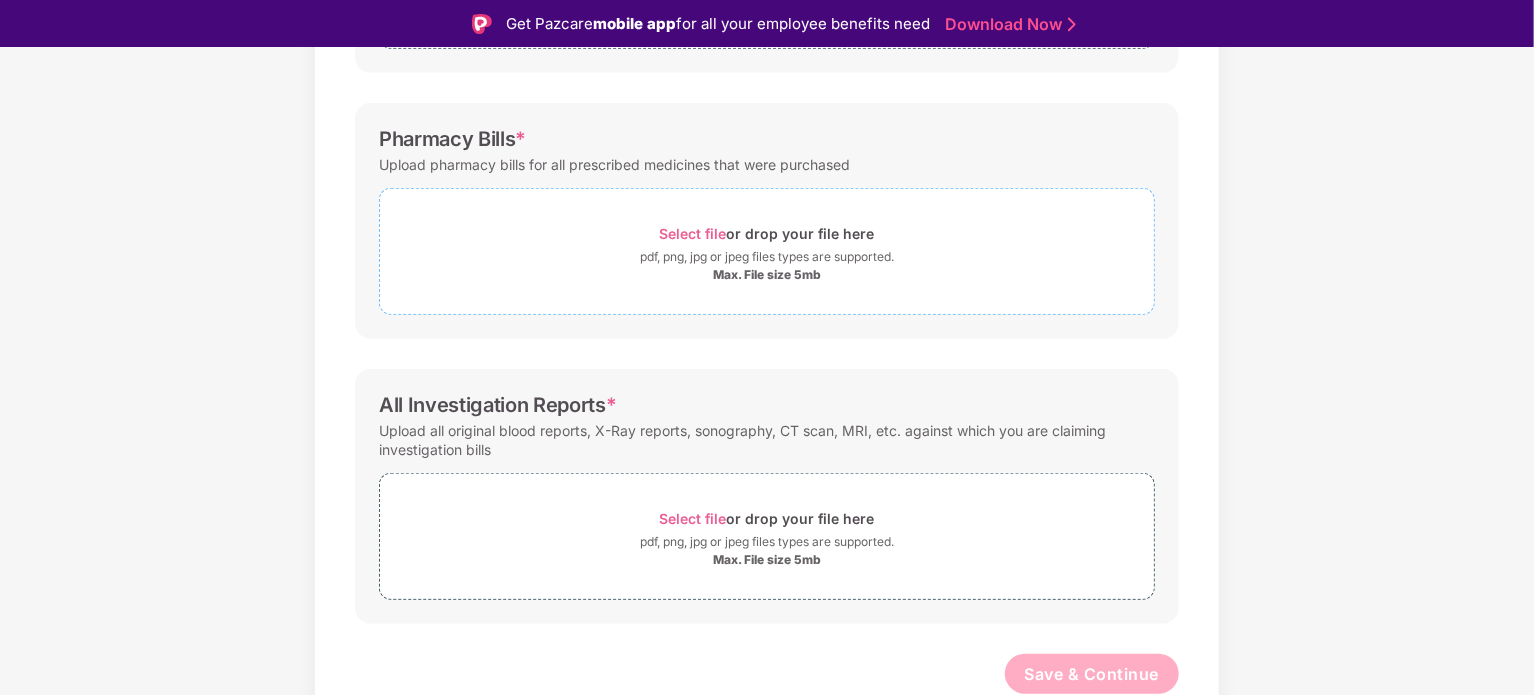 click on "Select file" at bounding box center (693, 233) 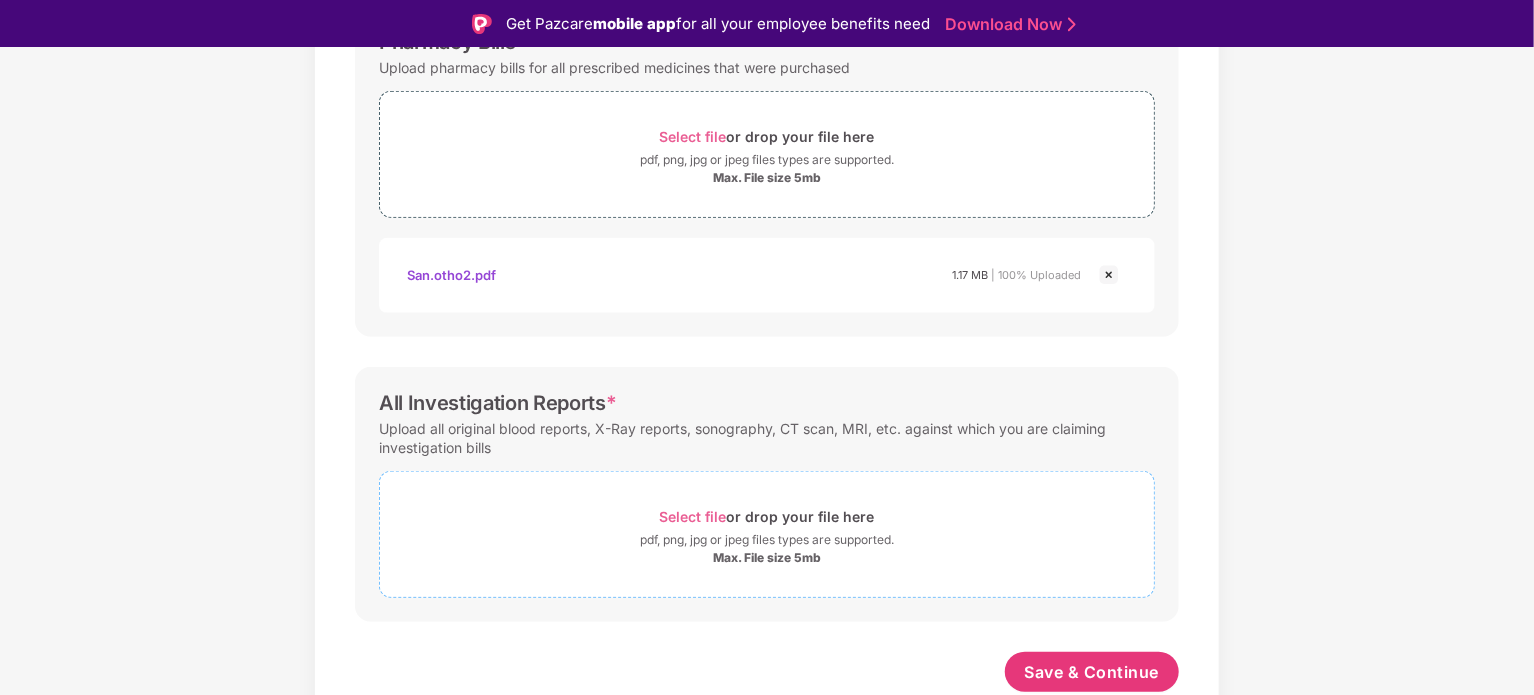 scroll, scrollTop: 613, scrollLeft: 0, axis: vertical 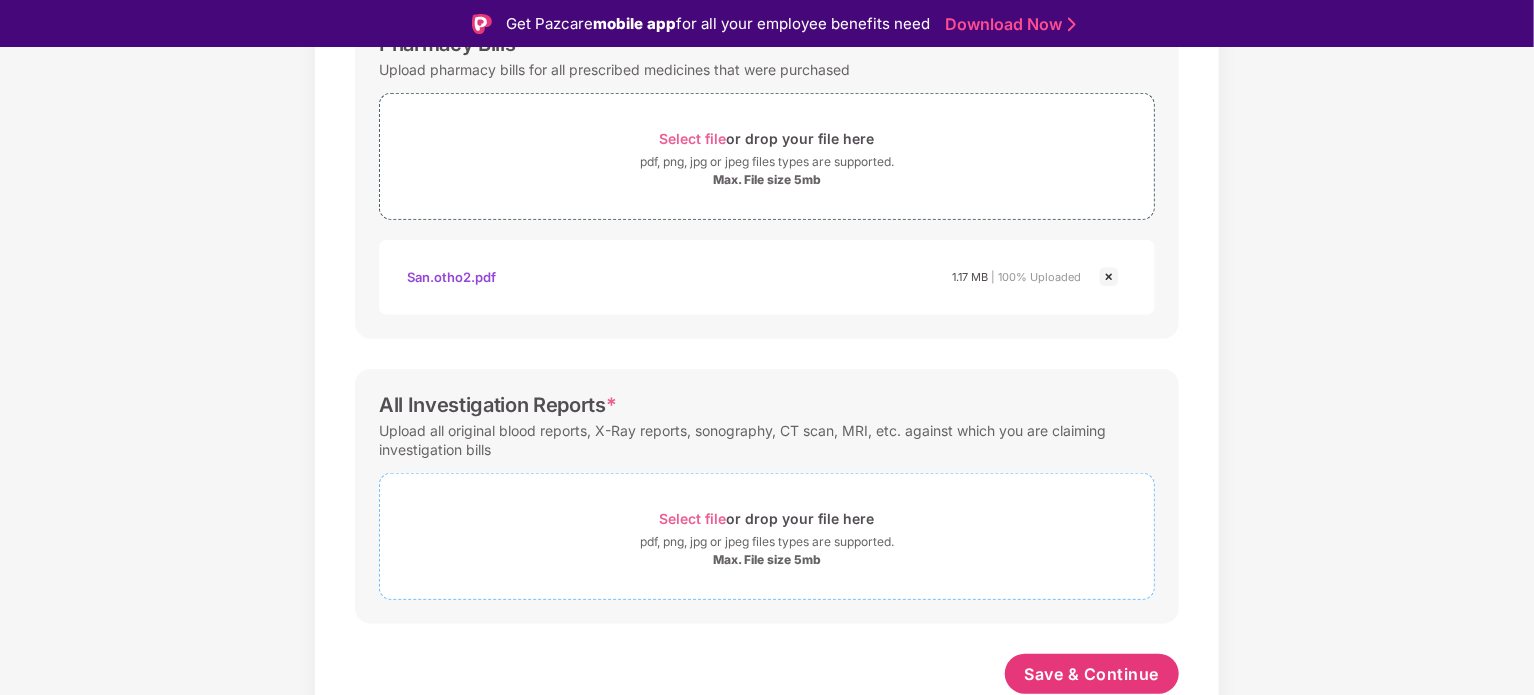 click on "Select file" at bounding box center [693, 518] 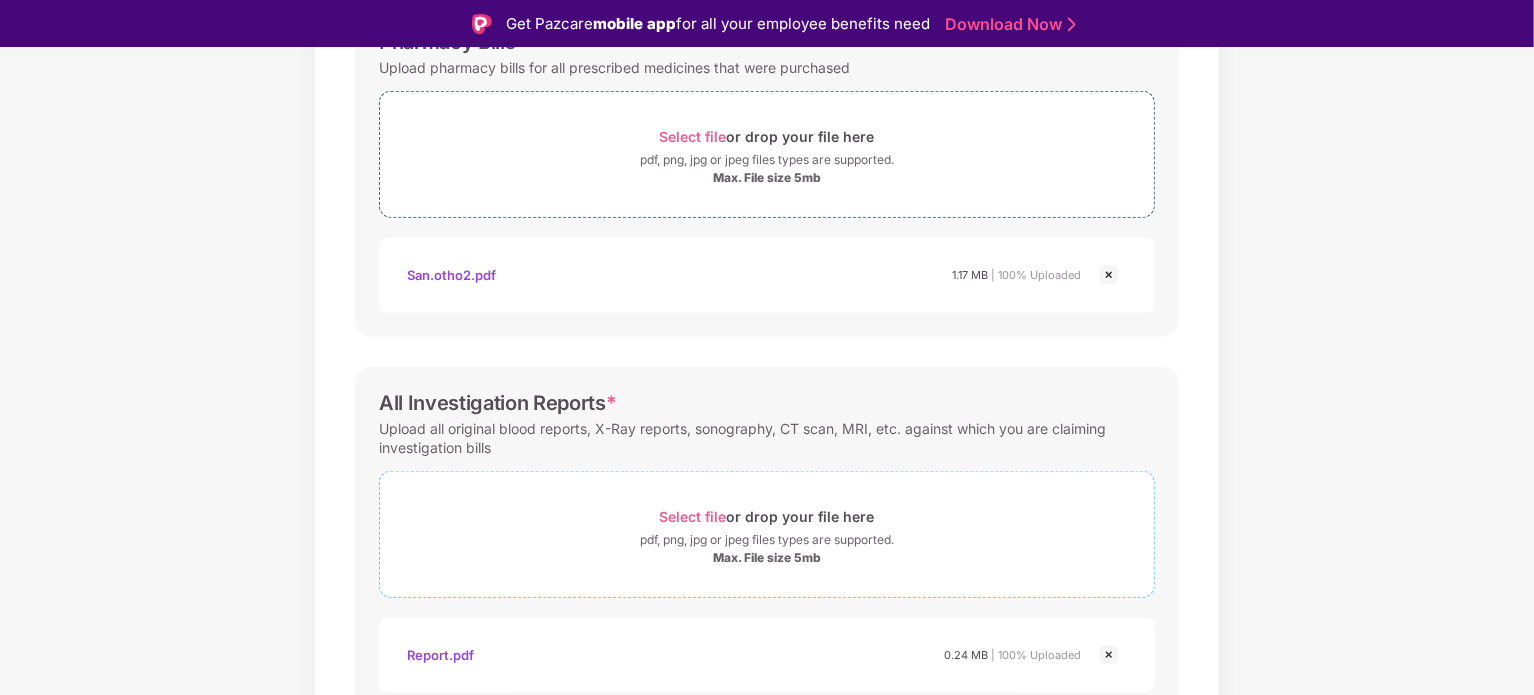 scroll, scrollTop: 708, scrollLeft: 0, axis: vertical 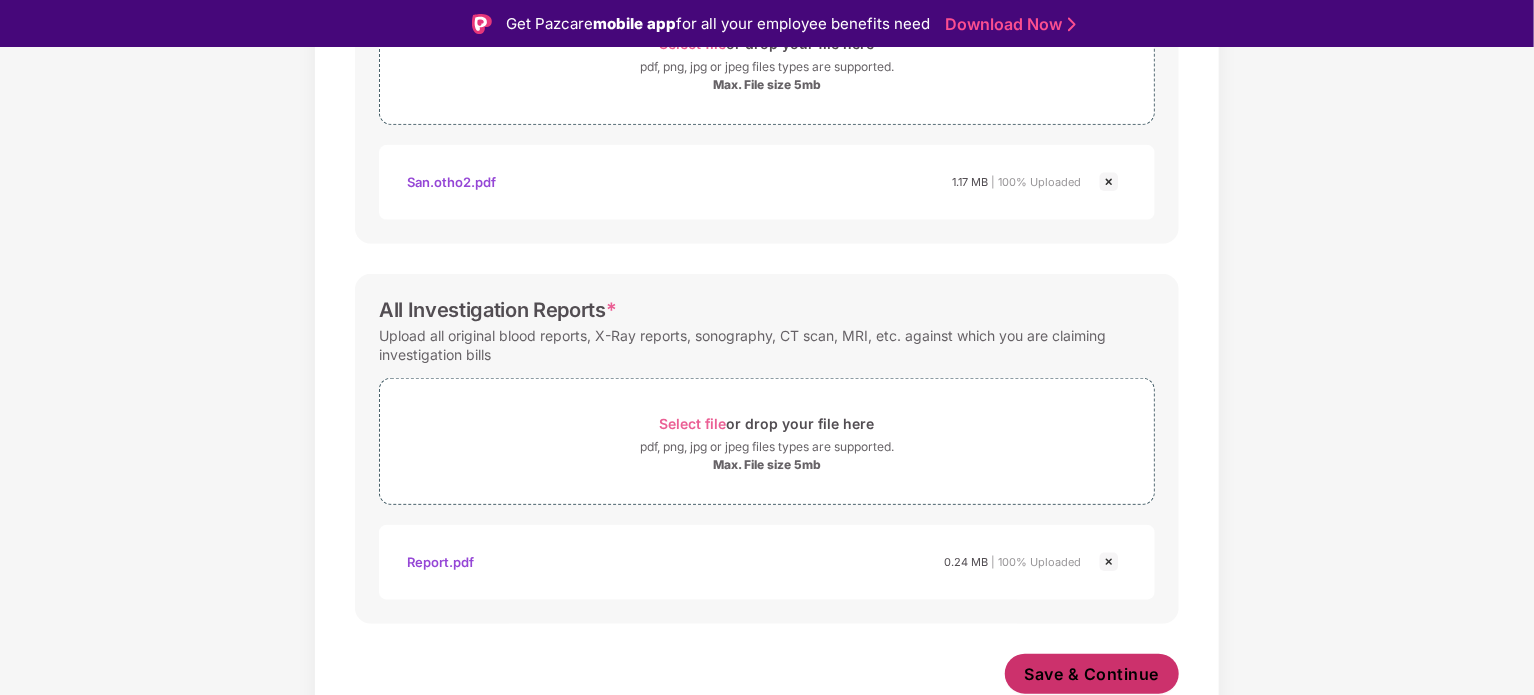 click on "Save & Continue" at bounding box center (1092, 674) 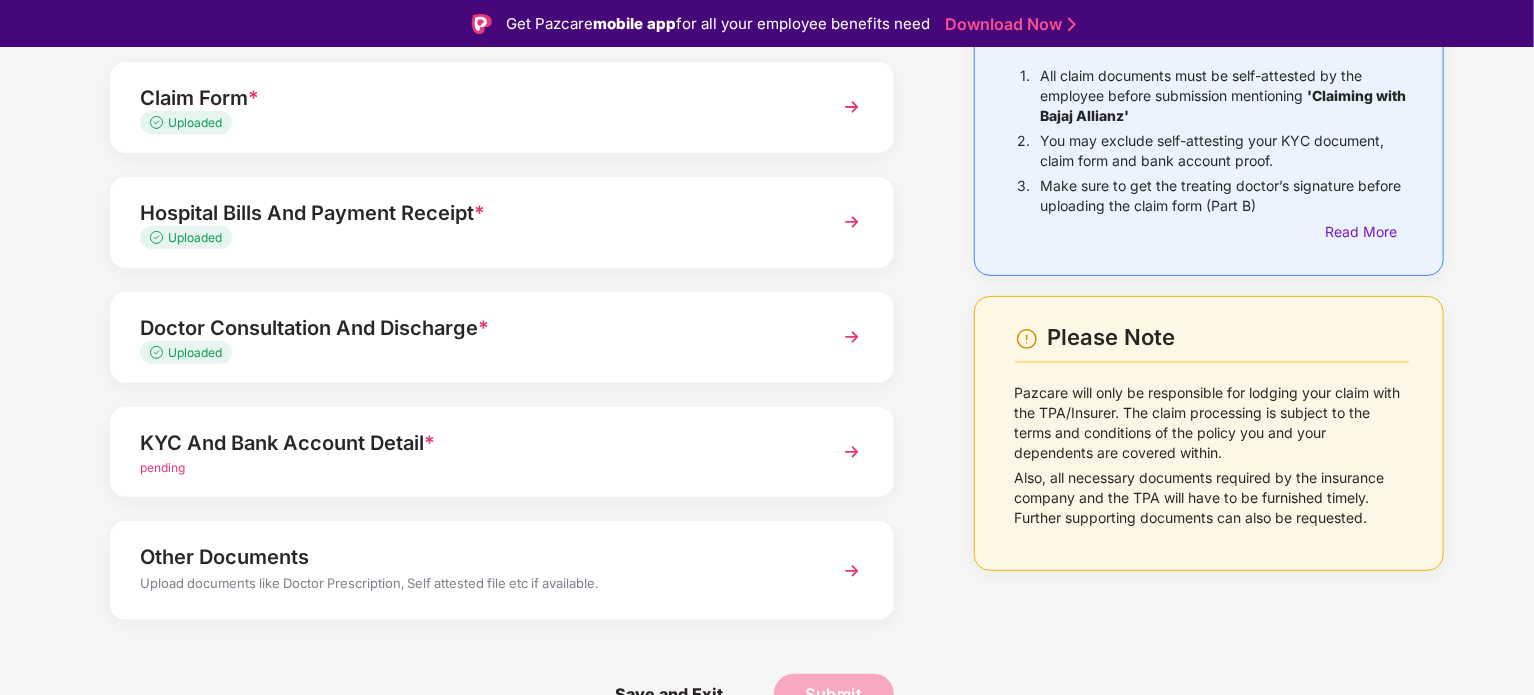 scroll, scrollTop: 188, scrollLeft: 0, axis: vertical 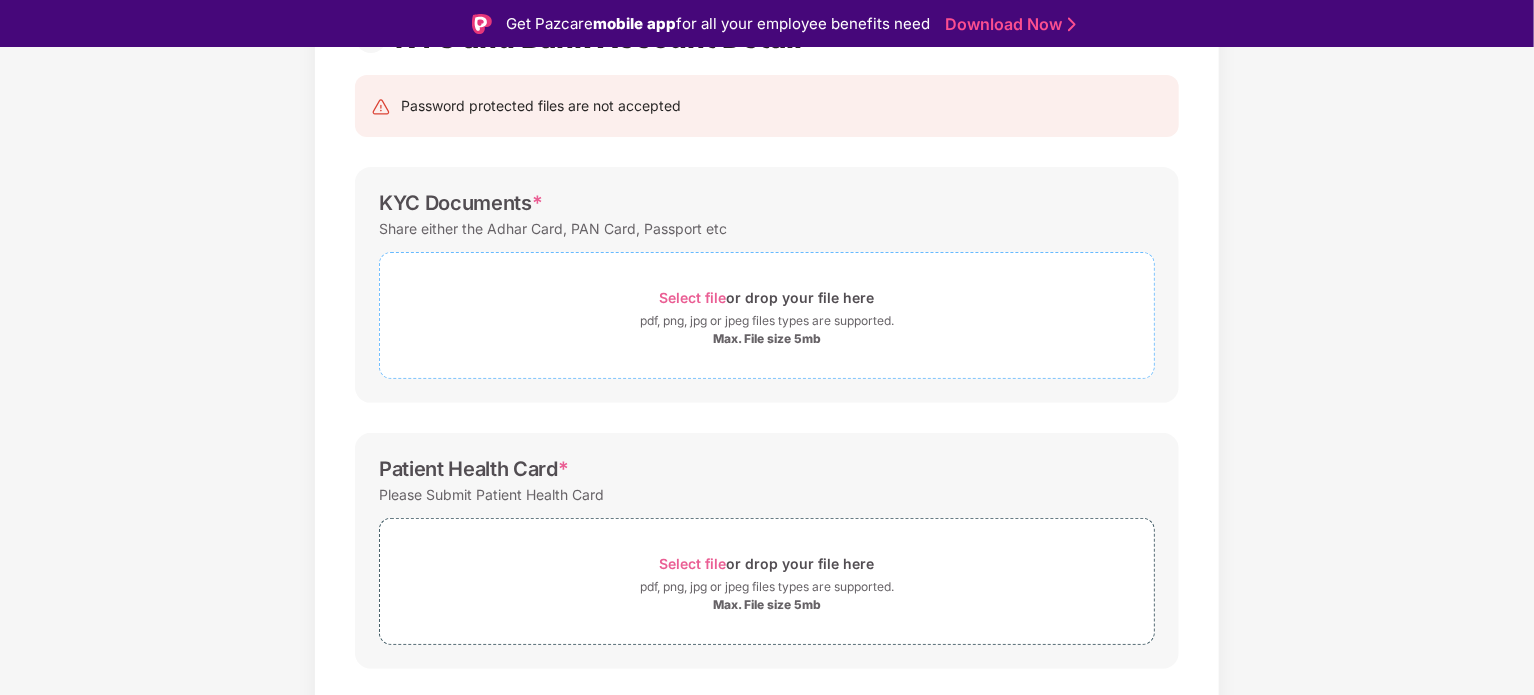 click on "Select file" at bounding box center (693, 297) 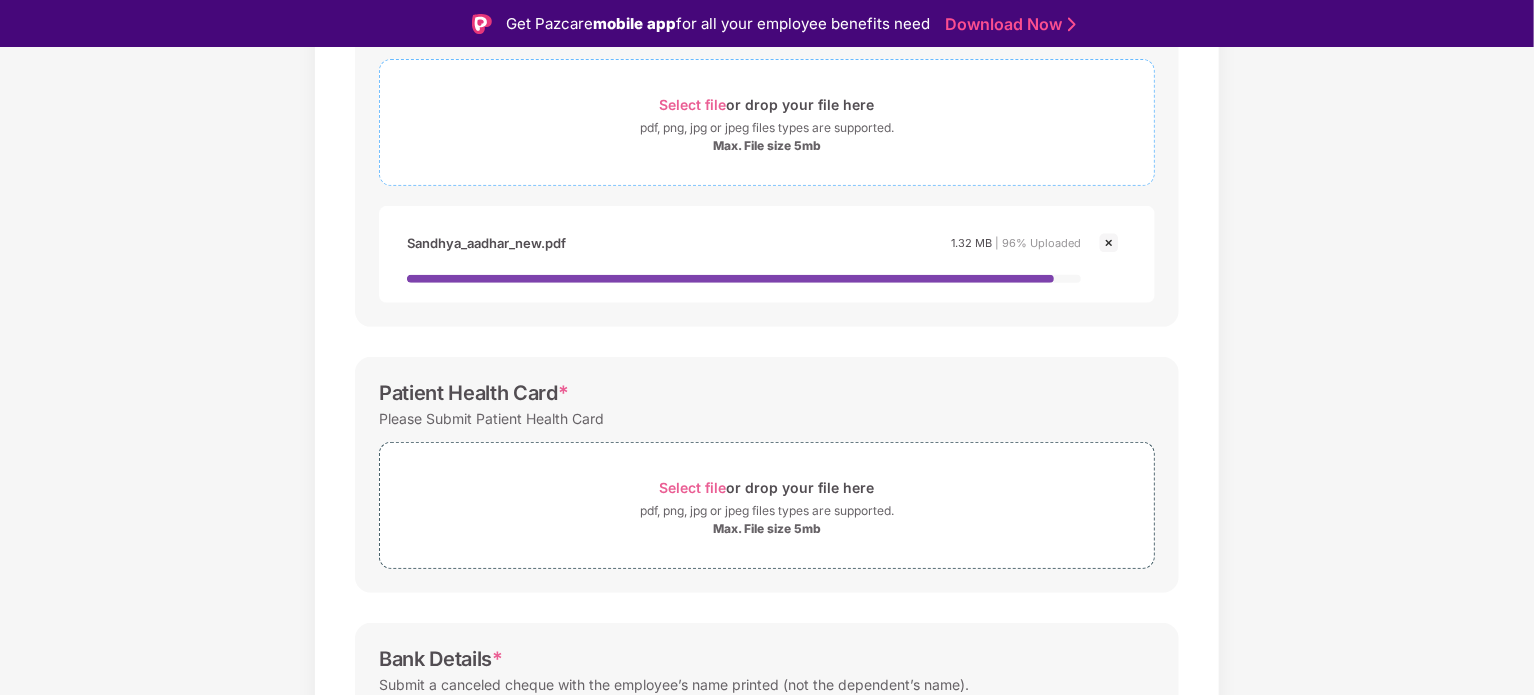 scroll, scrollTop: 388, scrollLeft: 0, axis: vertical 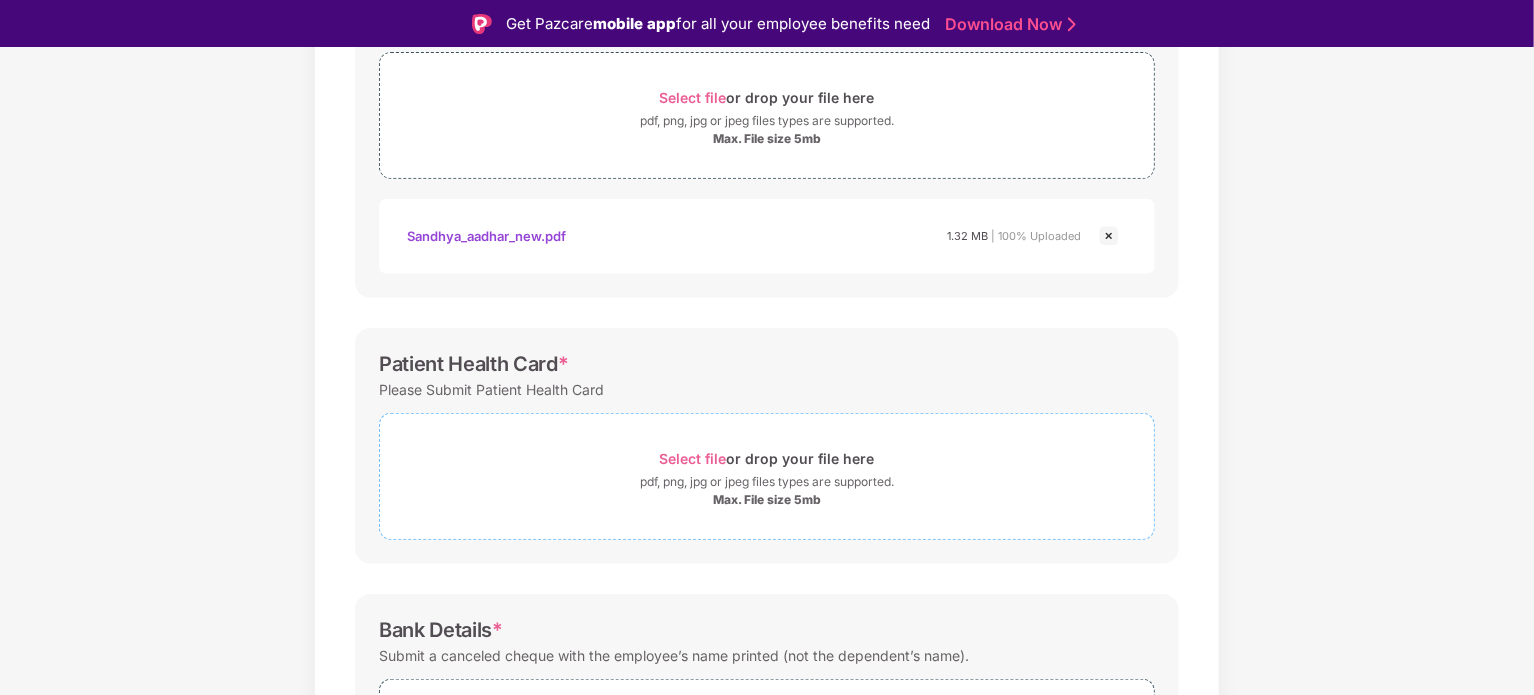 click on "Select file" at bounding box center [693, 458] 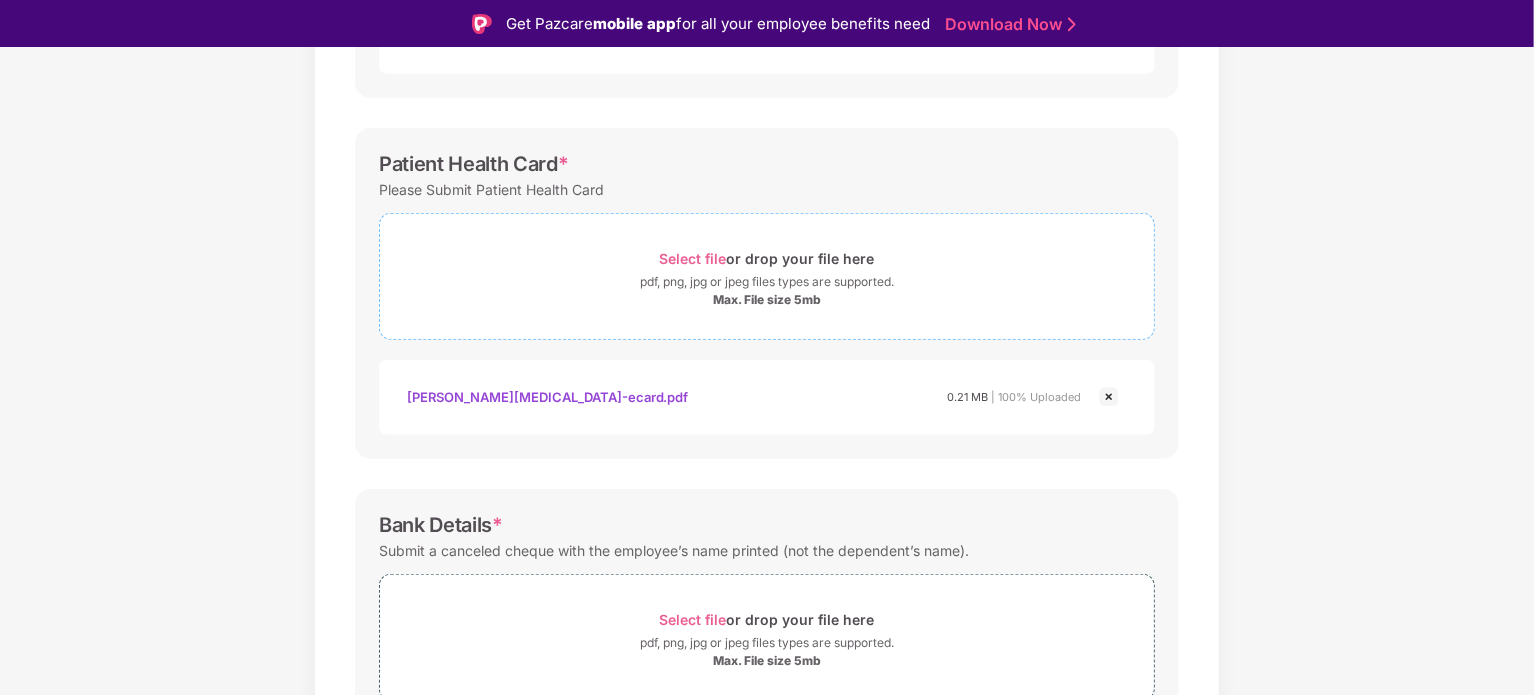 scroll, scrollTop: 689, scrollLeft: 0, axis: vertical 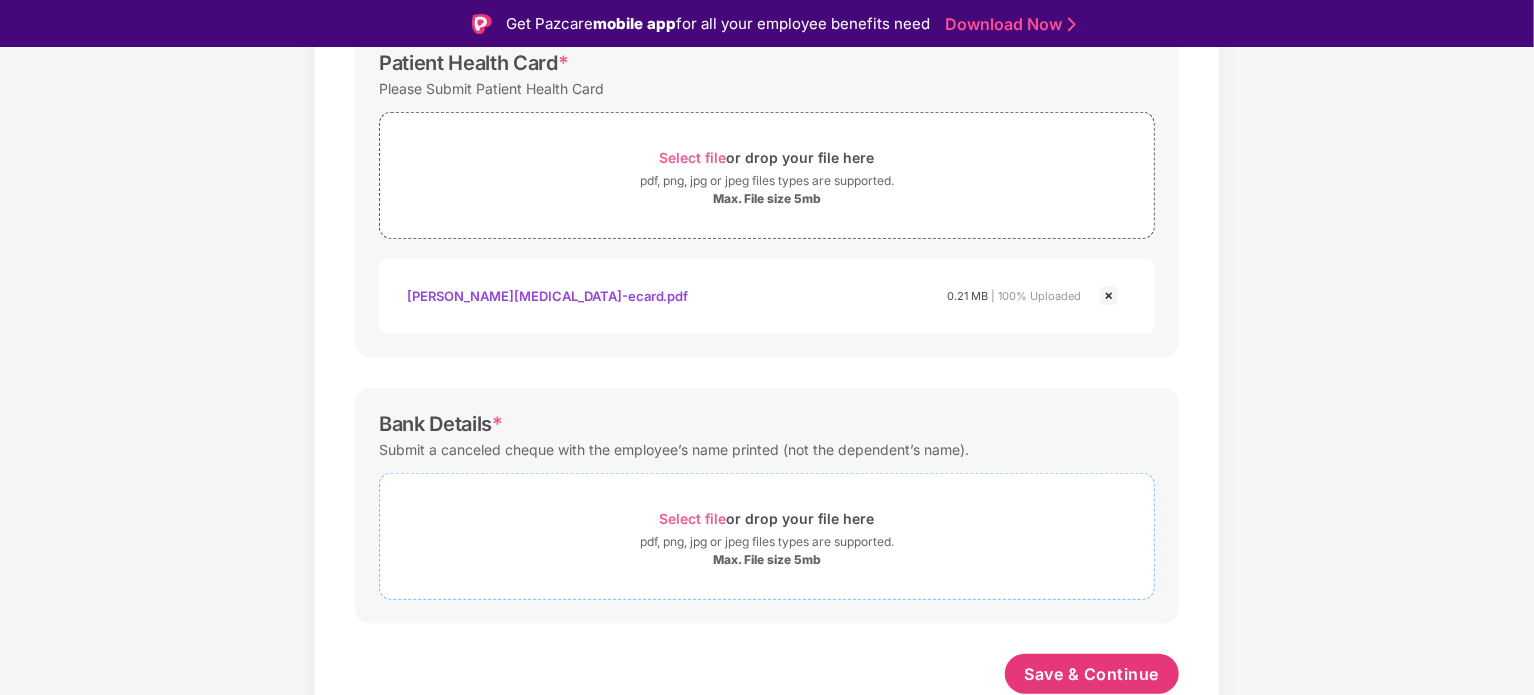 click on "Select file" at bounding box center [693, 518] 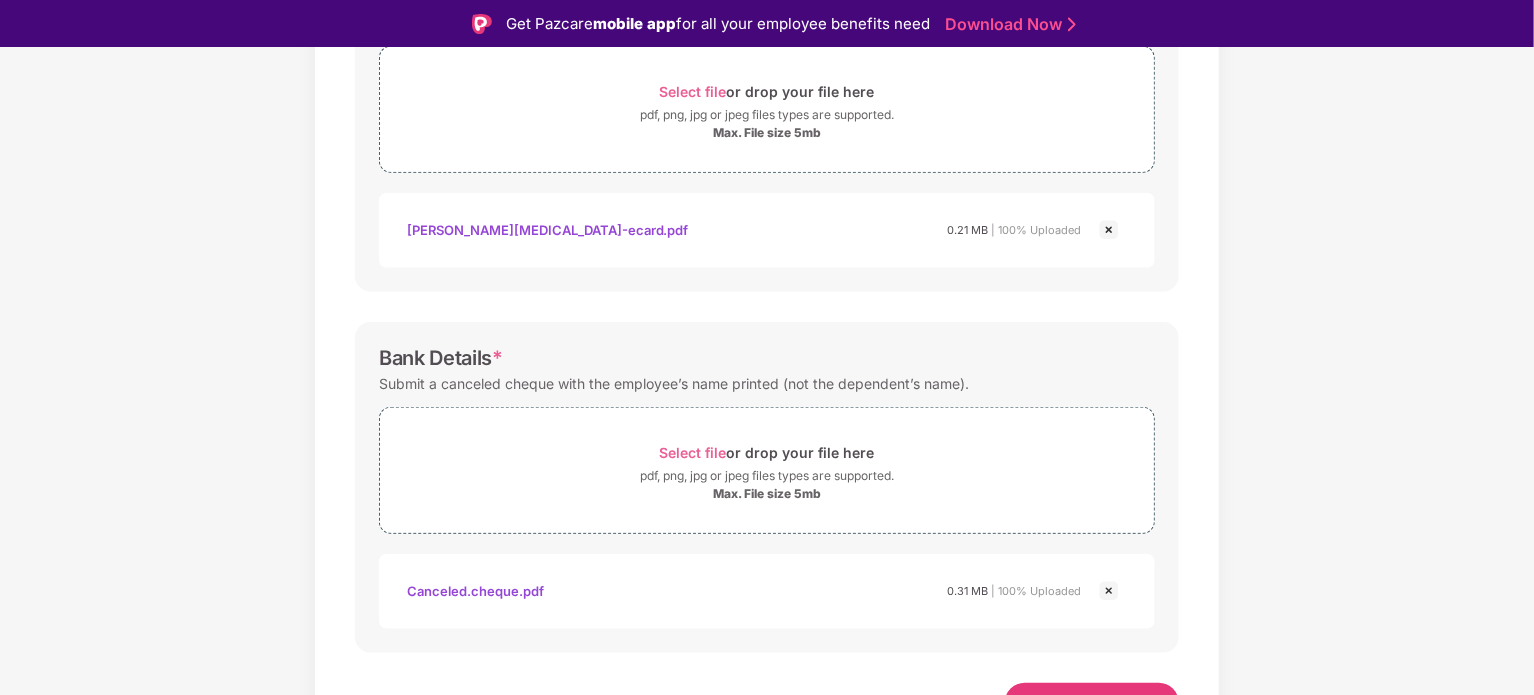 scroll, scrollTop: 784, scrollLeft: 0, axis: vertical 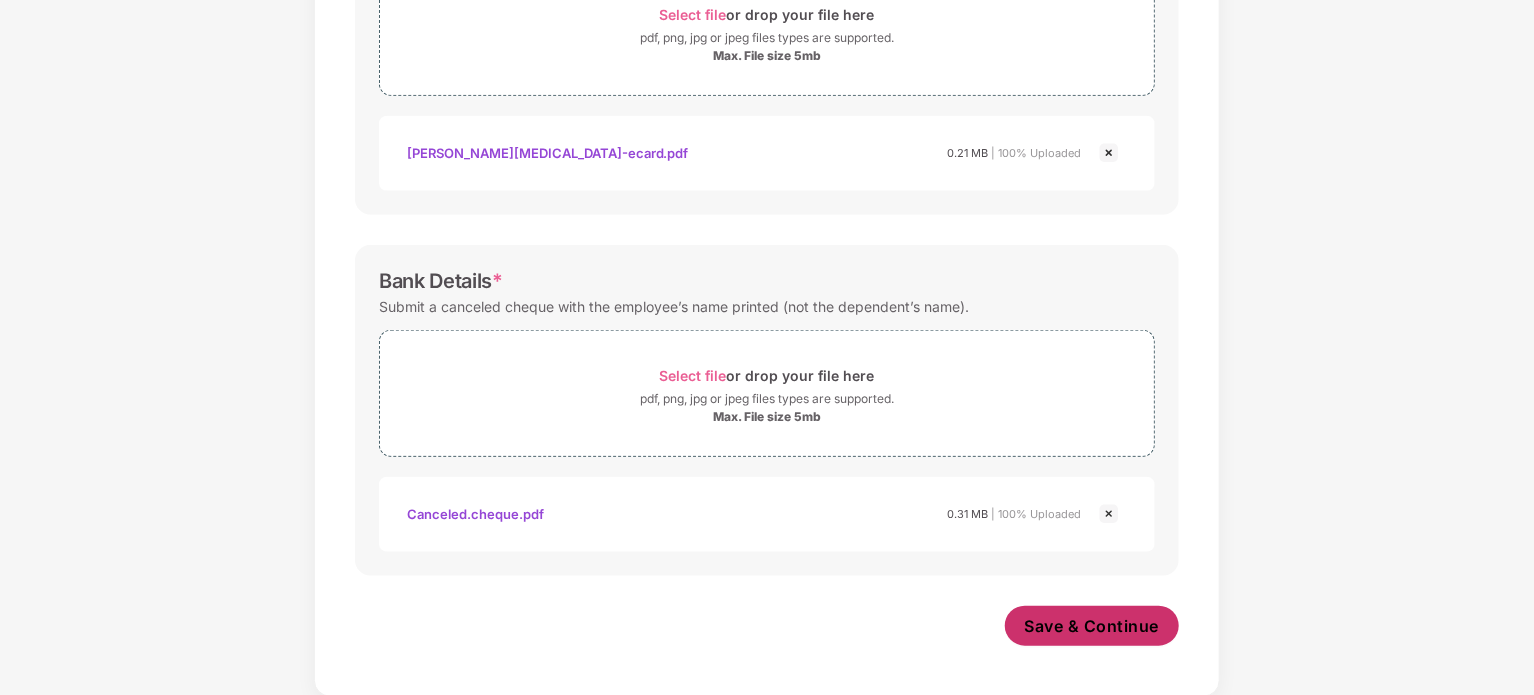 click on "Save & Continue" at bounding box center (1092, 626) 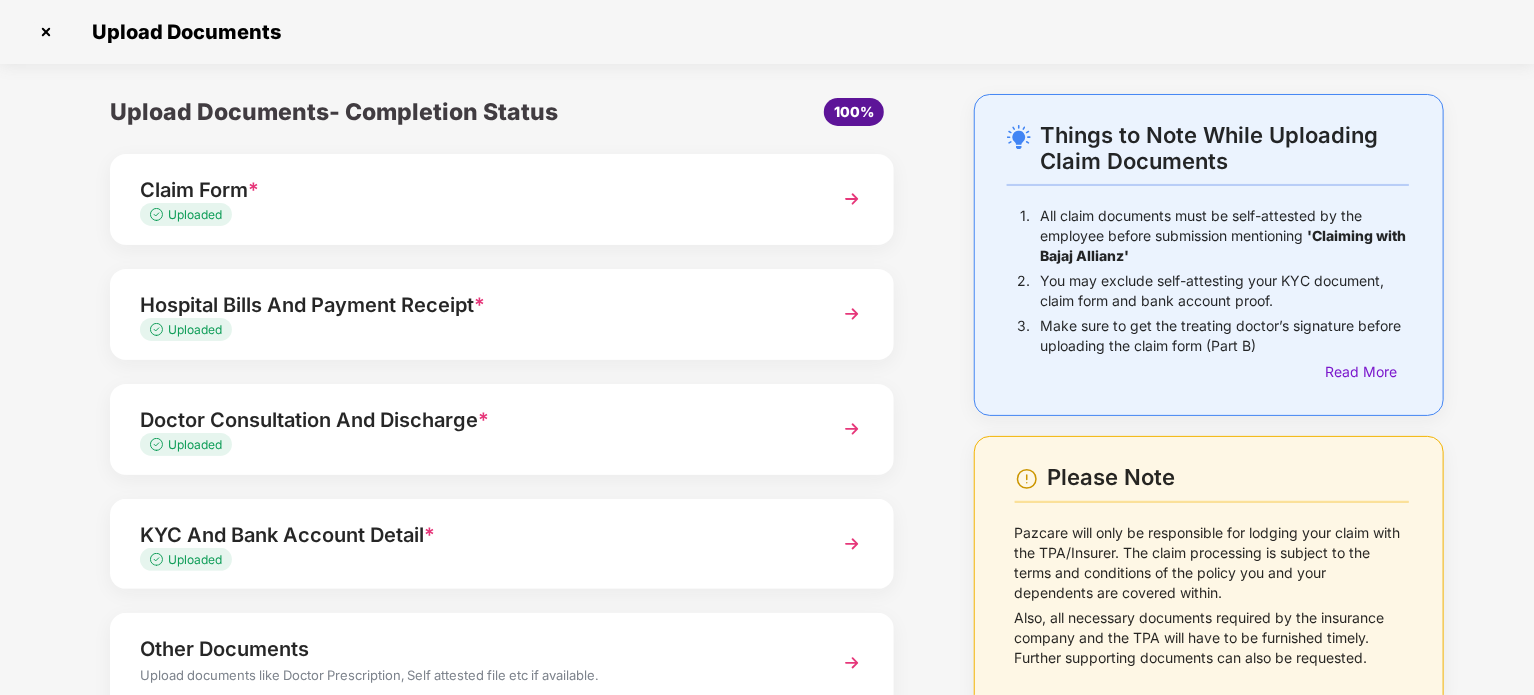 scroll, scrollTop: 140, scrollLeft: 0, axis: vertical 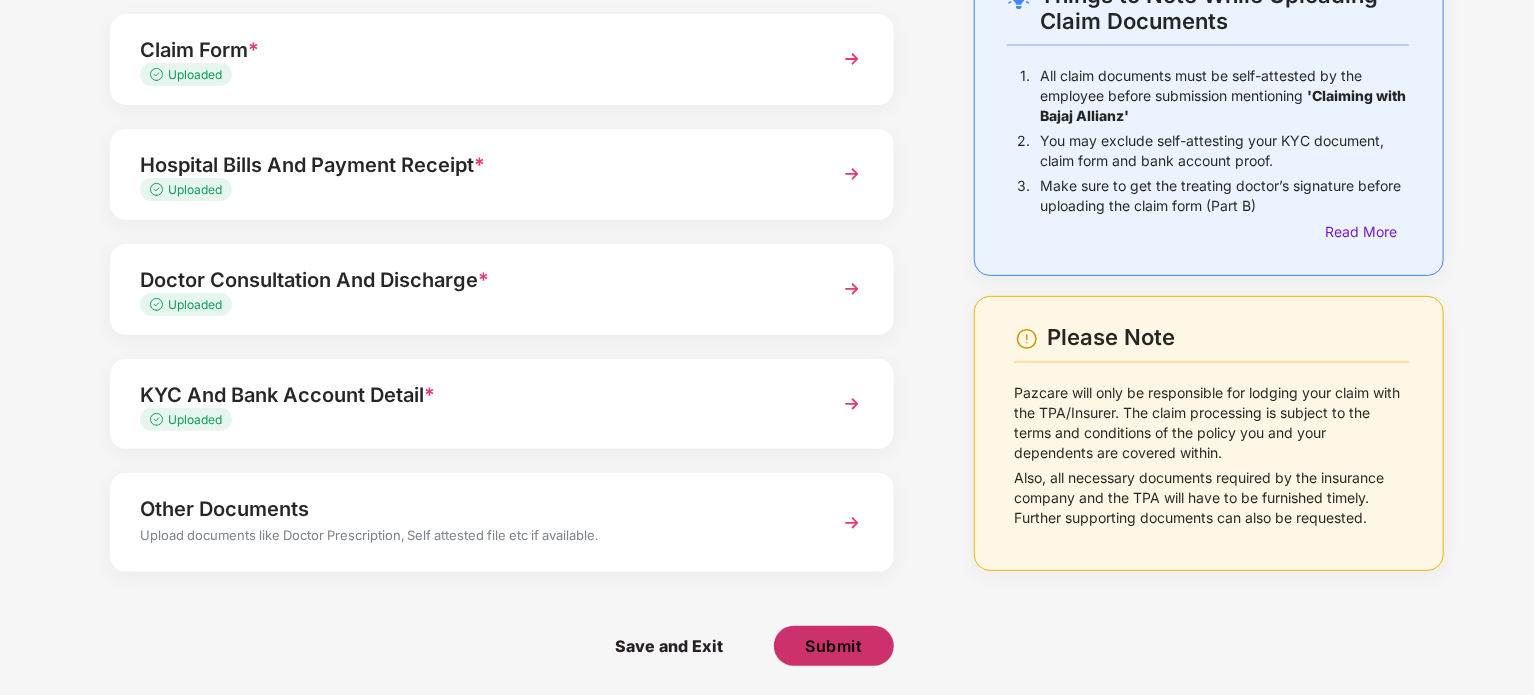 click on "Submit" at bounding box center (833, 646) 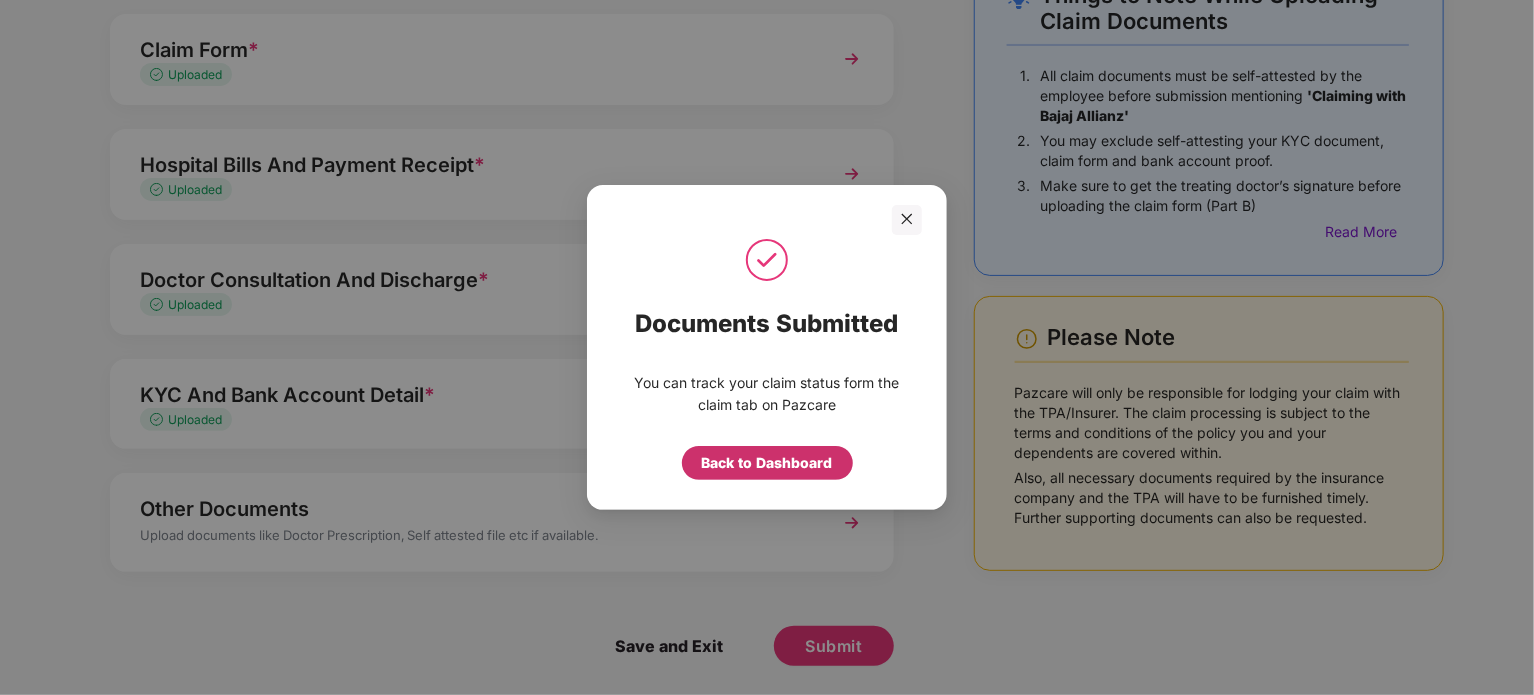 click on "Back to Dashboard" at bounding box center (767, 463) 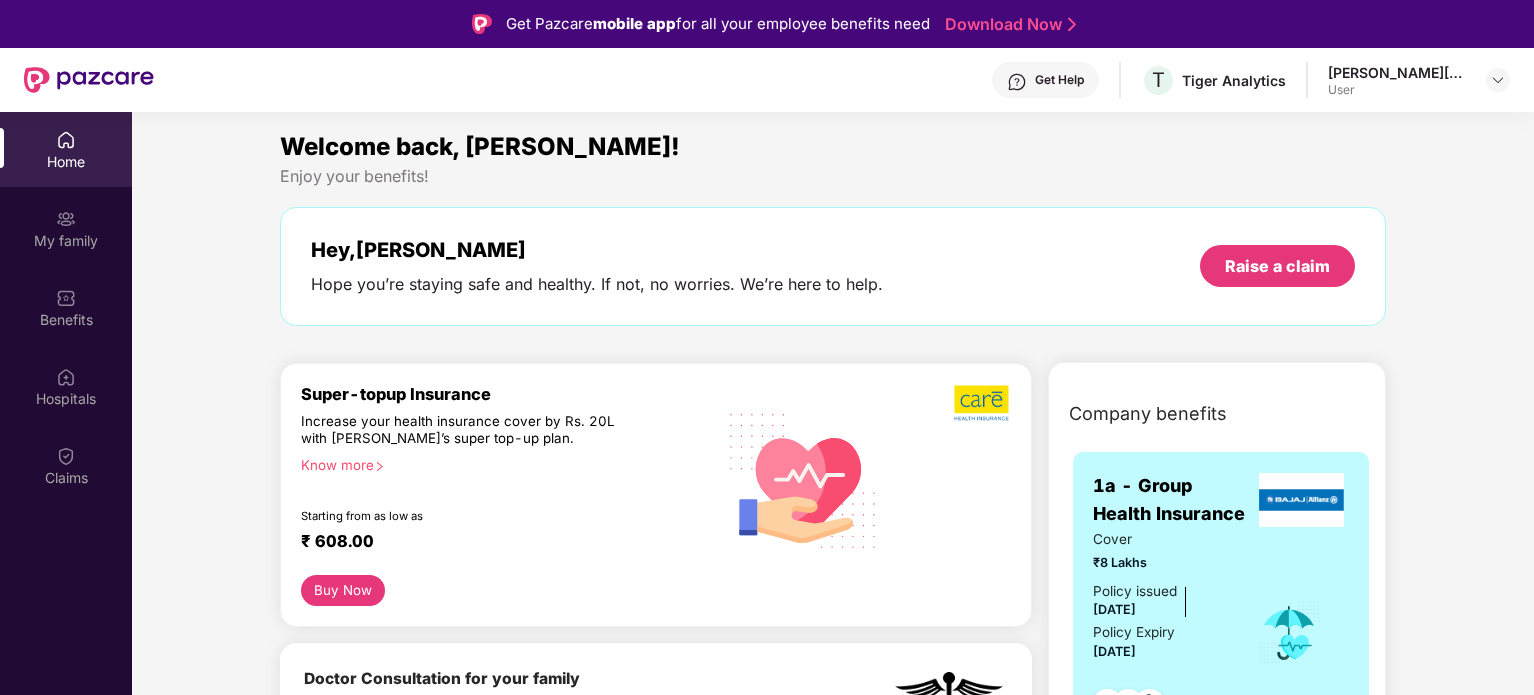 scroll, scrollTop: 0, scrollLeft: 0, axis: both 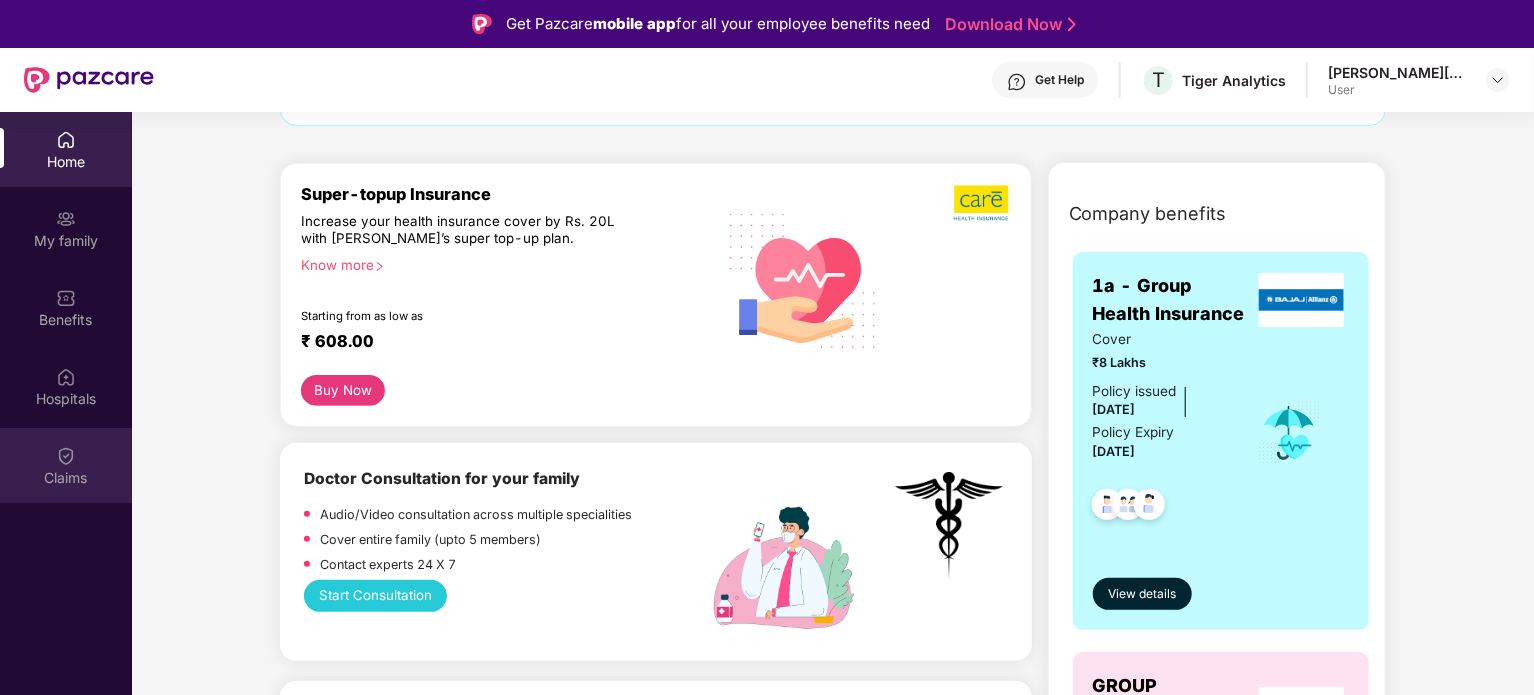 click at bounding box center (66, 456) 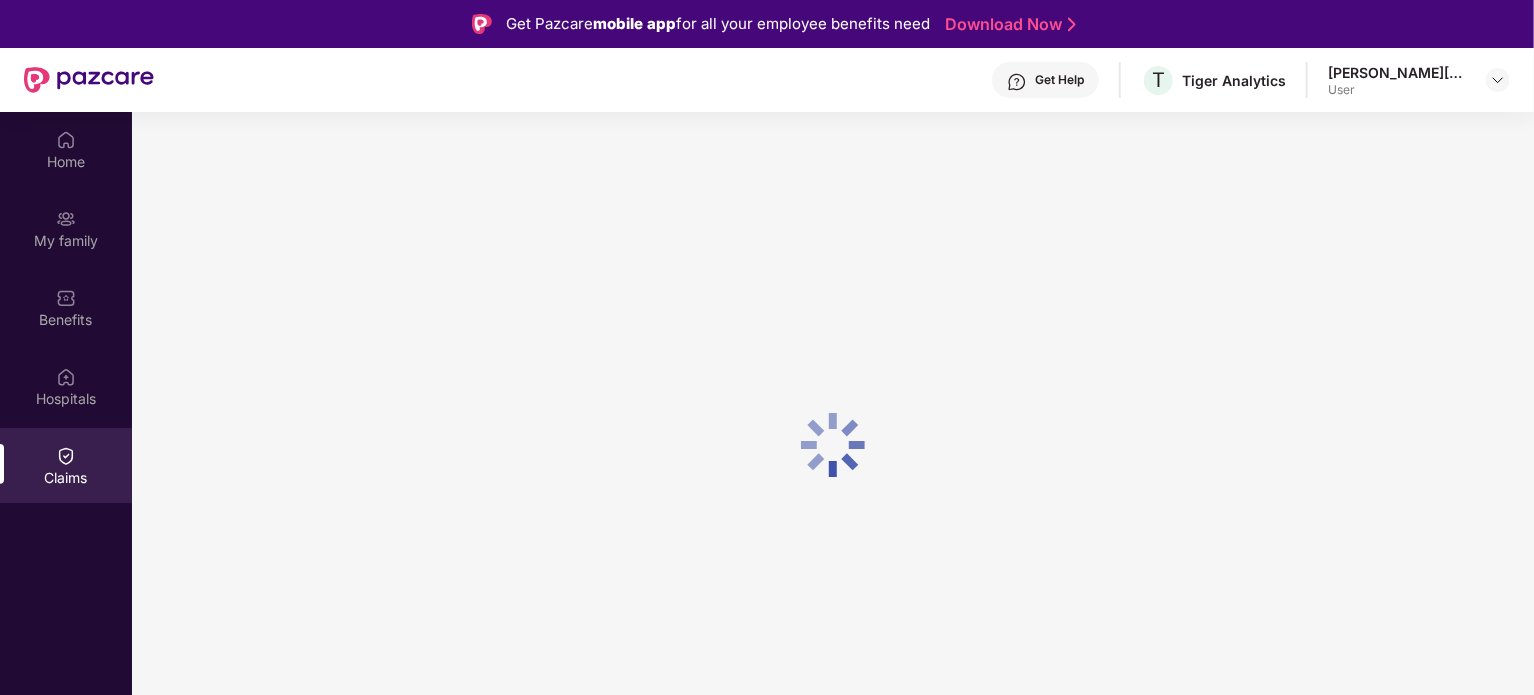 scroll, scrollTop: 0, scrollLeft: 0, axis: both 